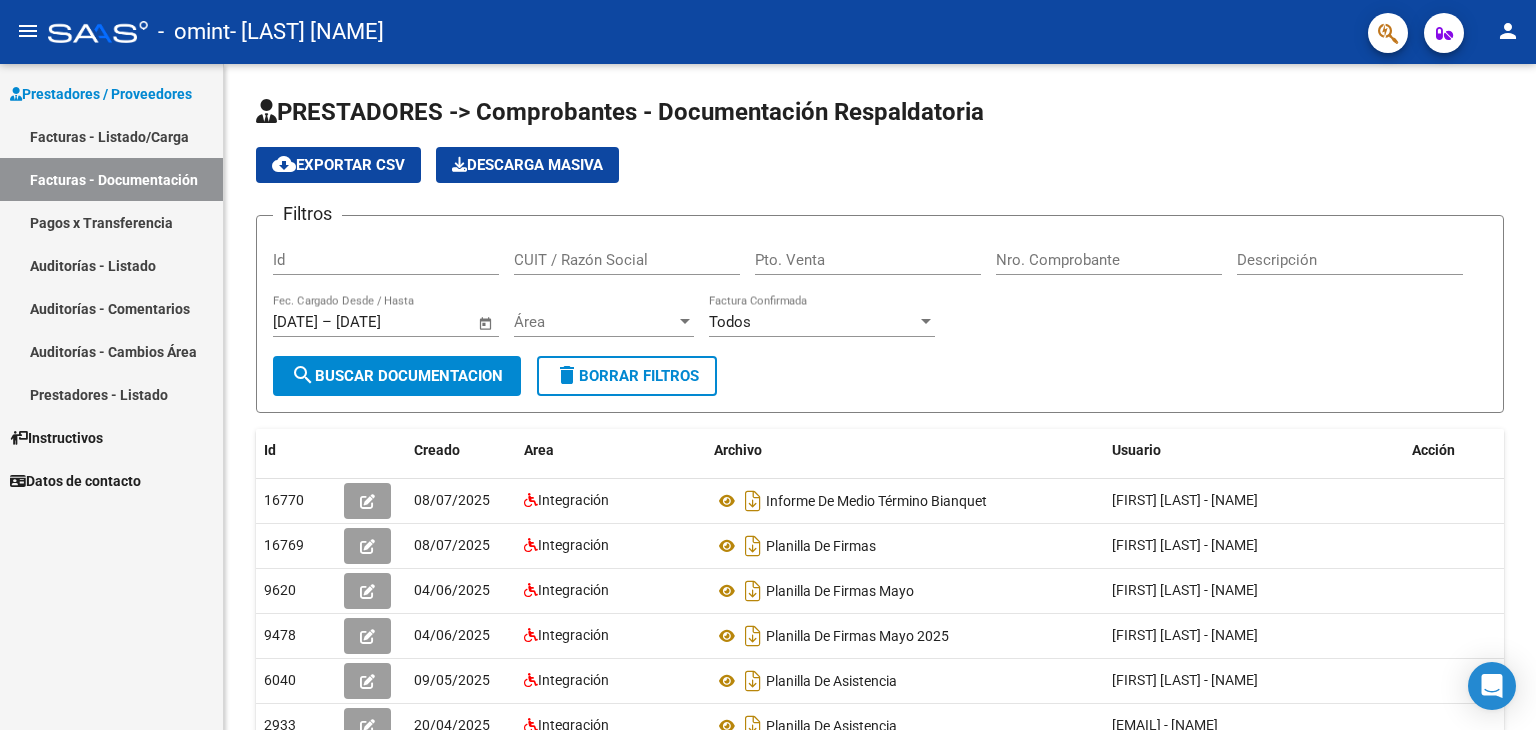 scroll, scrollTop: 0, scrollLeft: 0, axis: both 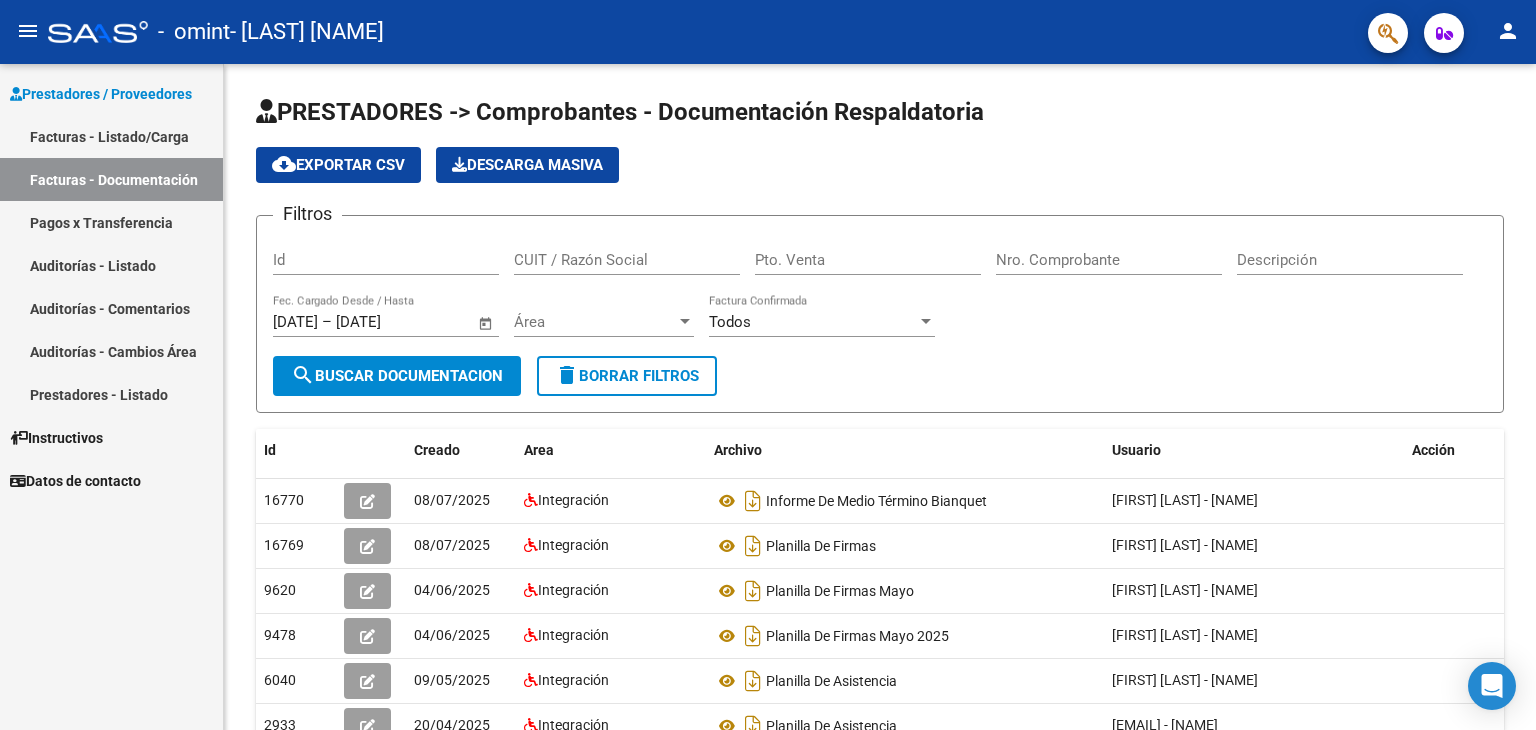 click on "Facturas - Listado/Carga" at bounding box center (111, 136) 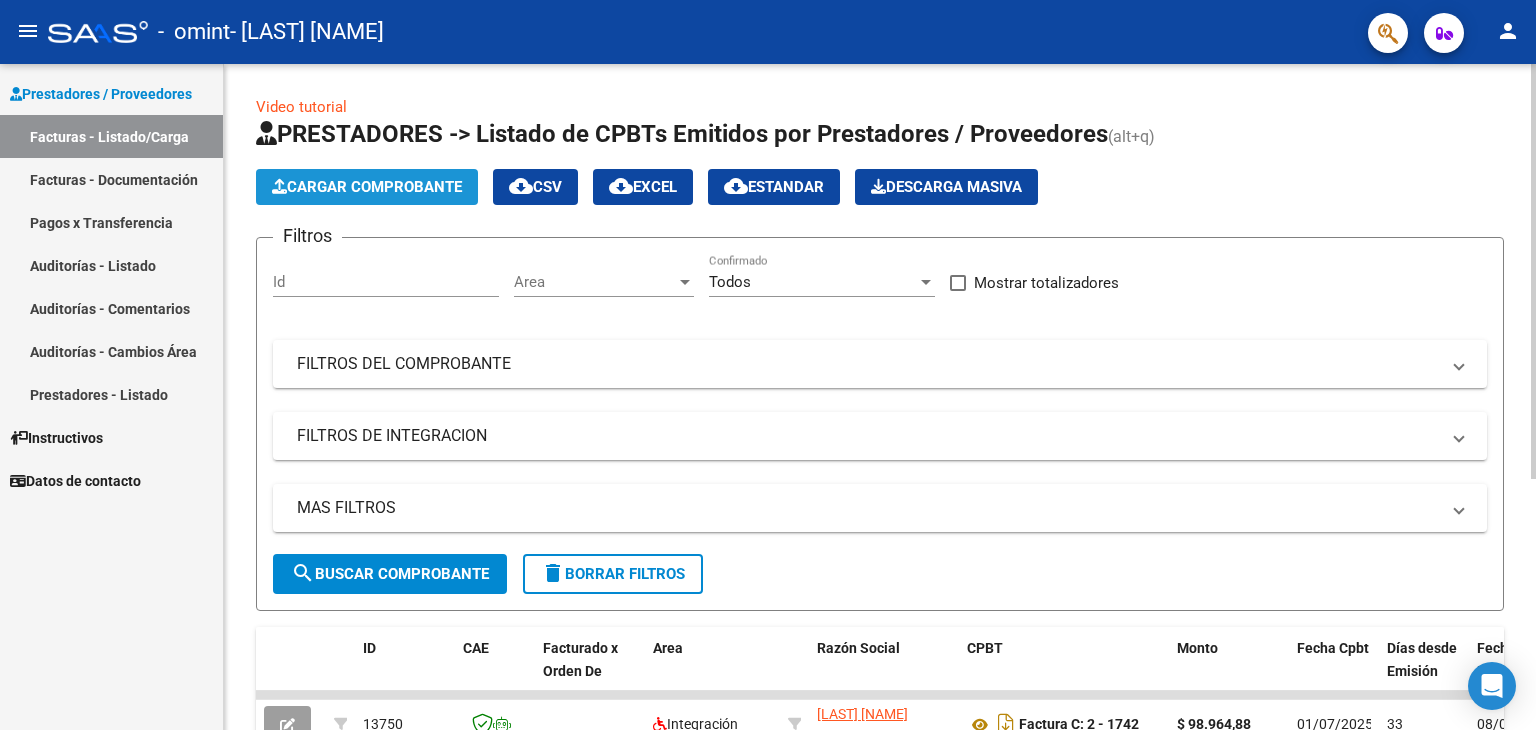 click on "Cargar Comprobante" 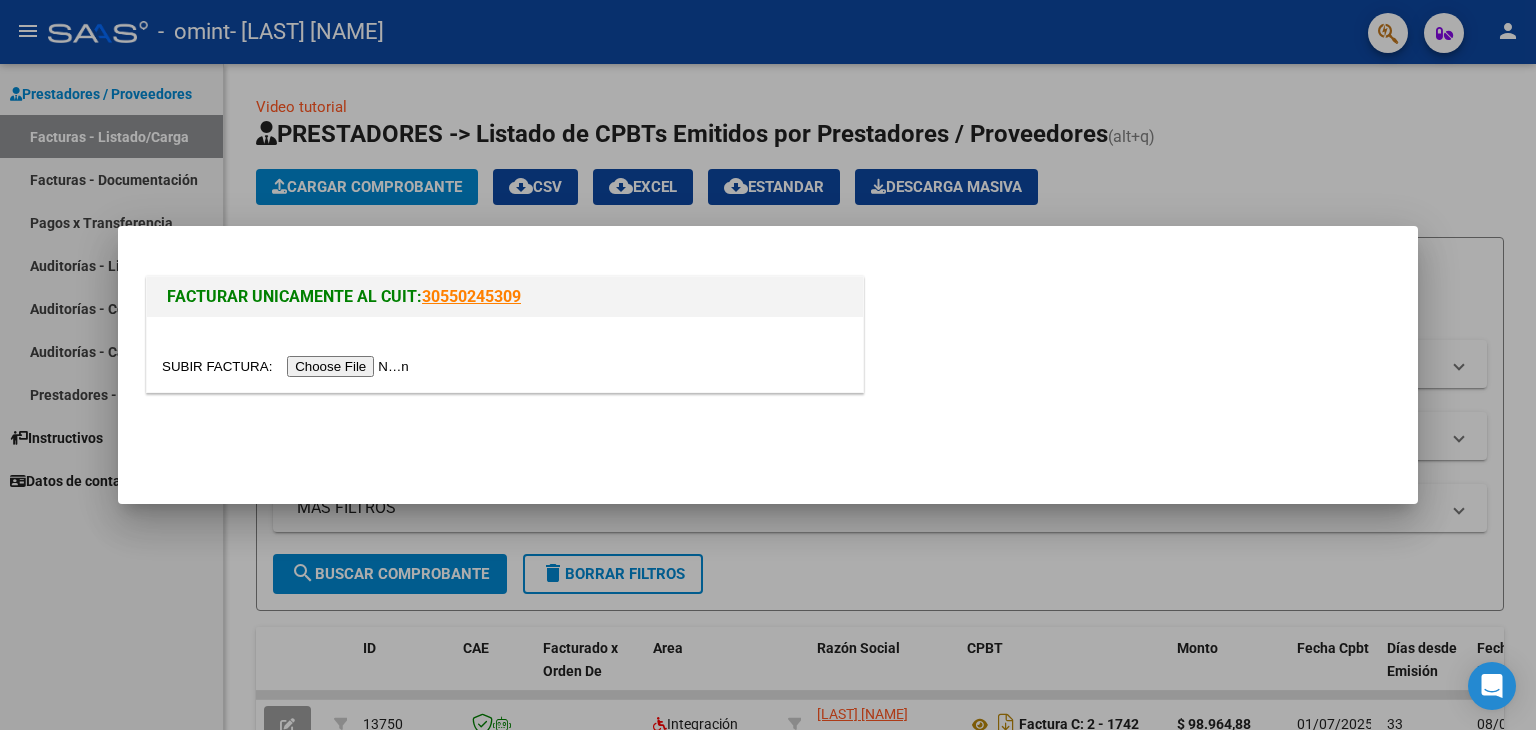 click at bounding box center (288, 366) 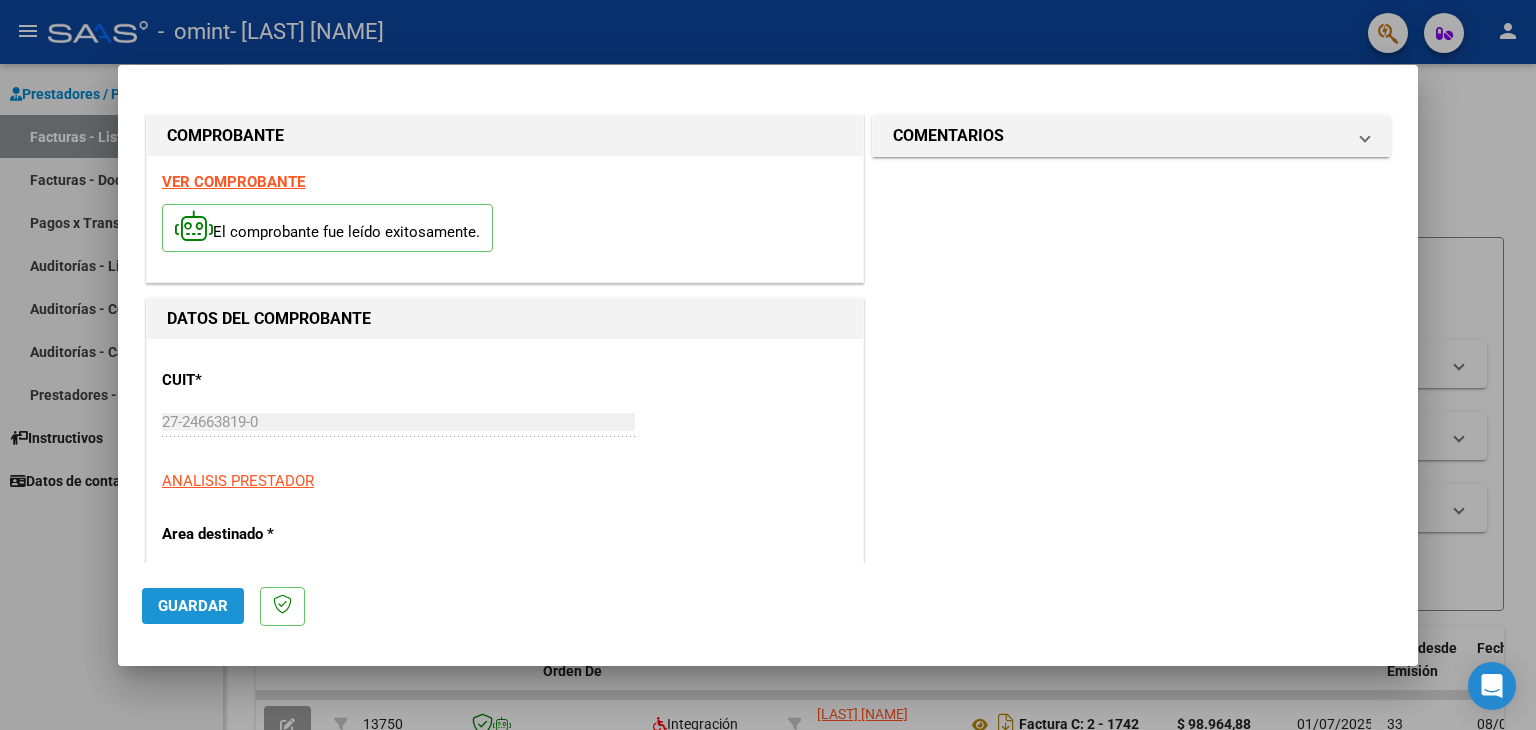 click on "Guardar" 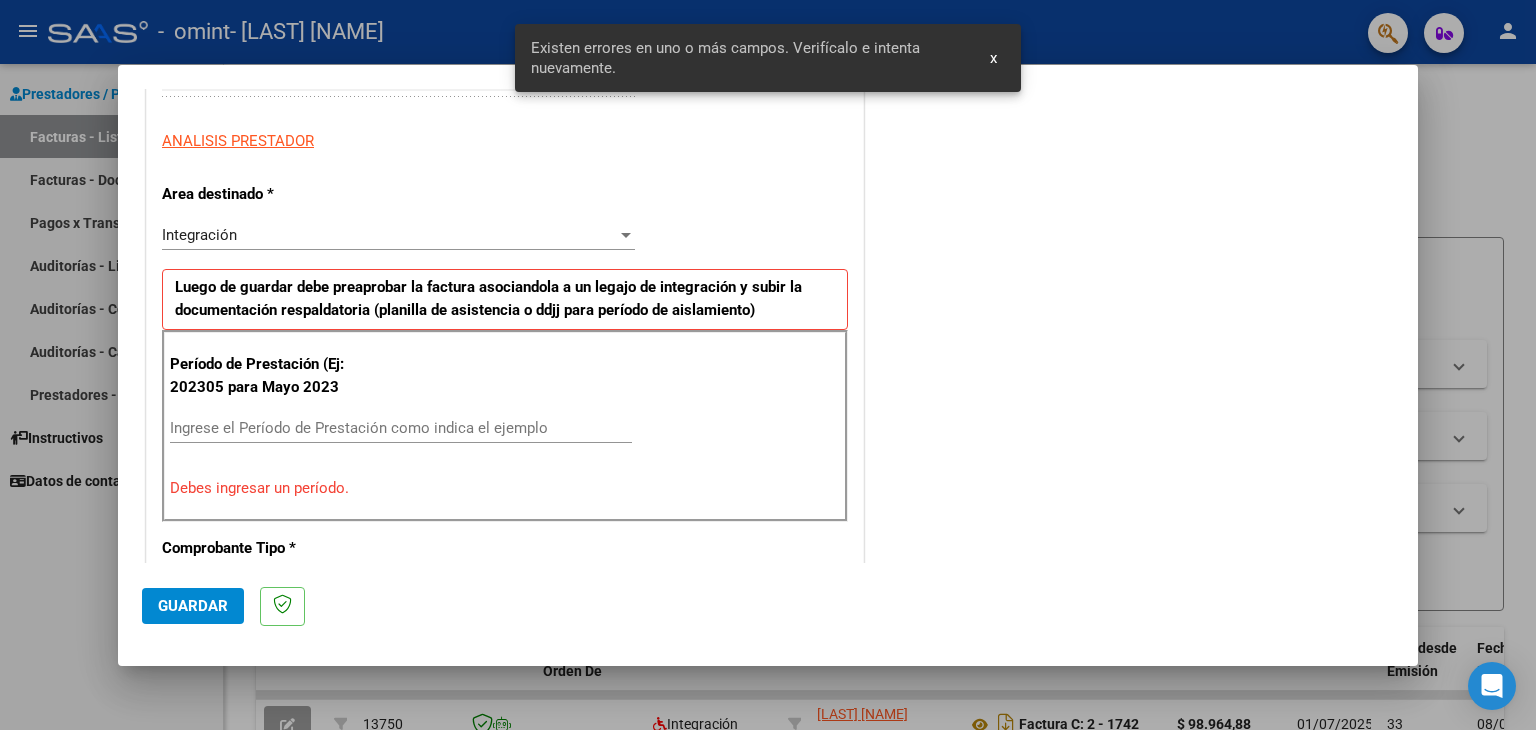 scroll, scrollTop: 420, scrollLeft: 0, axis: vertical 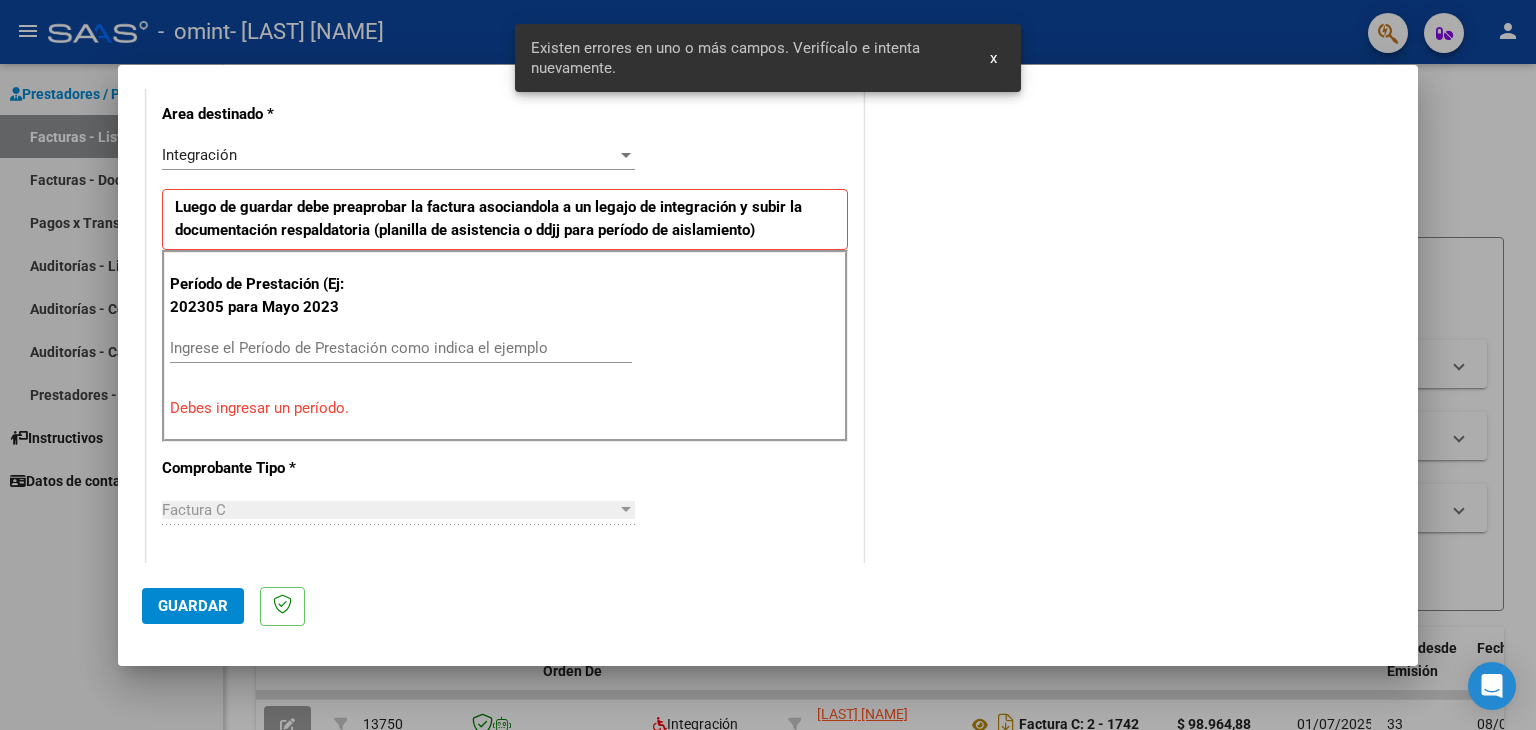 click on "Ingrese el Período de Prestación como indica el ejemplo" at bounding box center [401, 348] 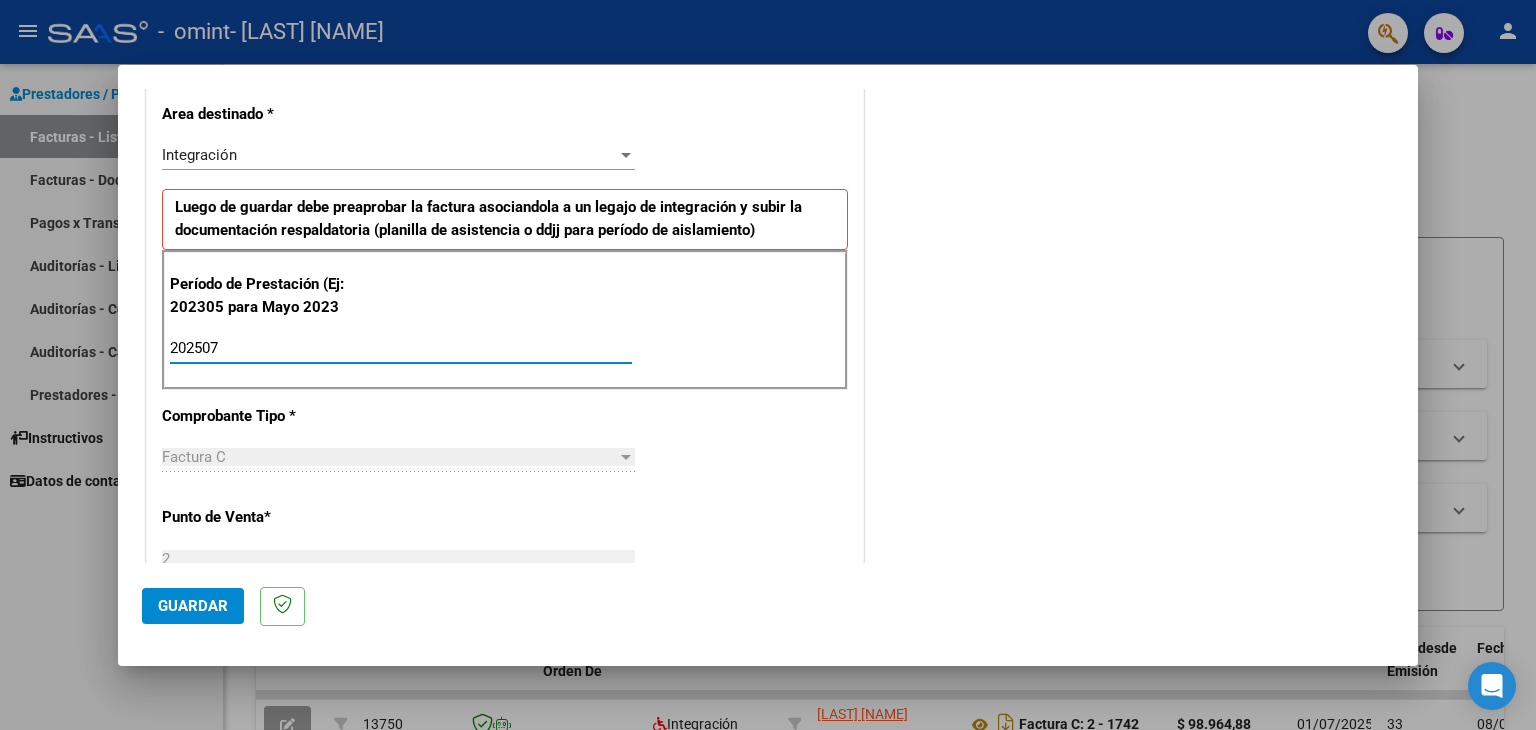 type on "202507" 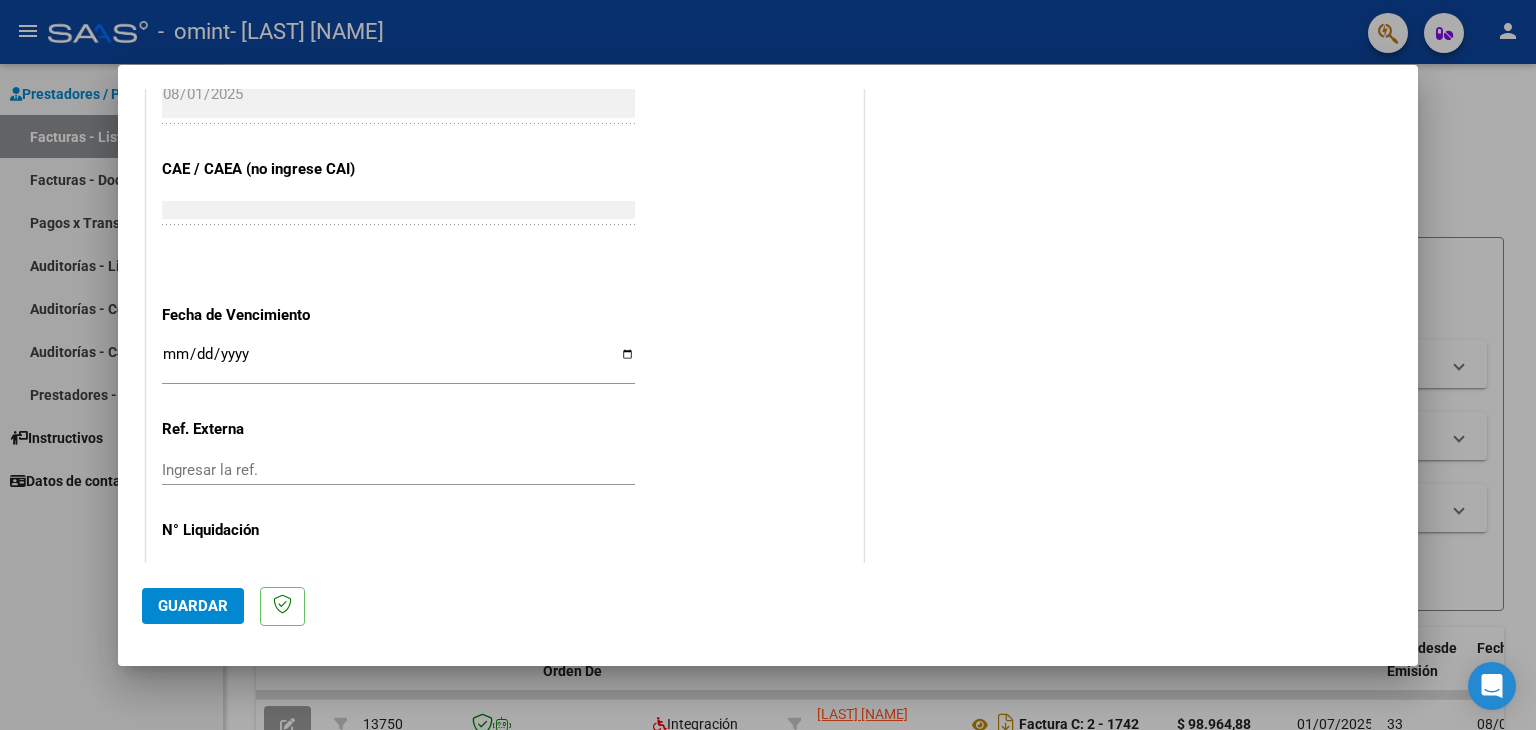 scroll, scrollTop: 1245, scrollLeft: 0, axis: vertical 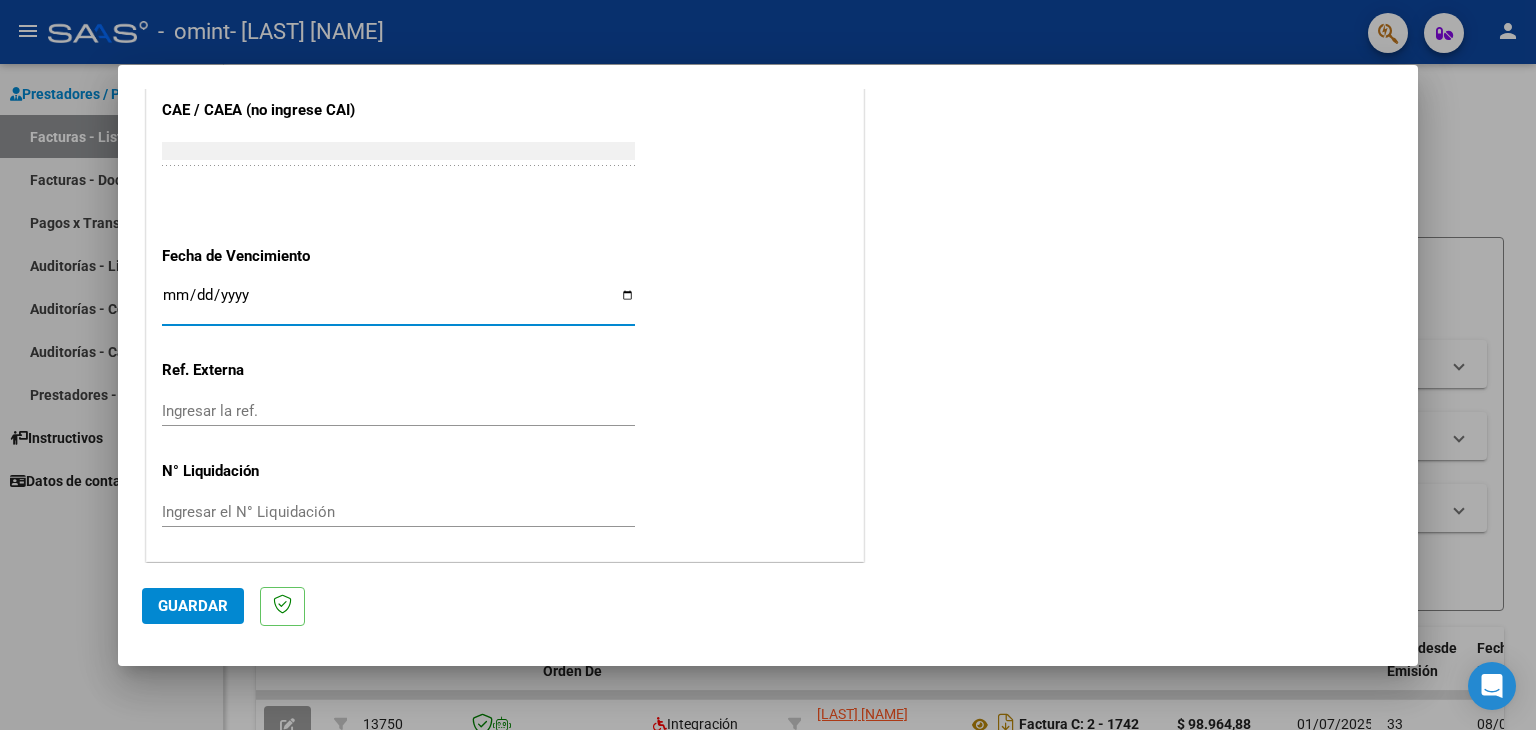 click on "Ingresar la fecha" at bounding box center (398, 303) 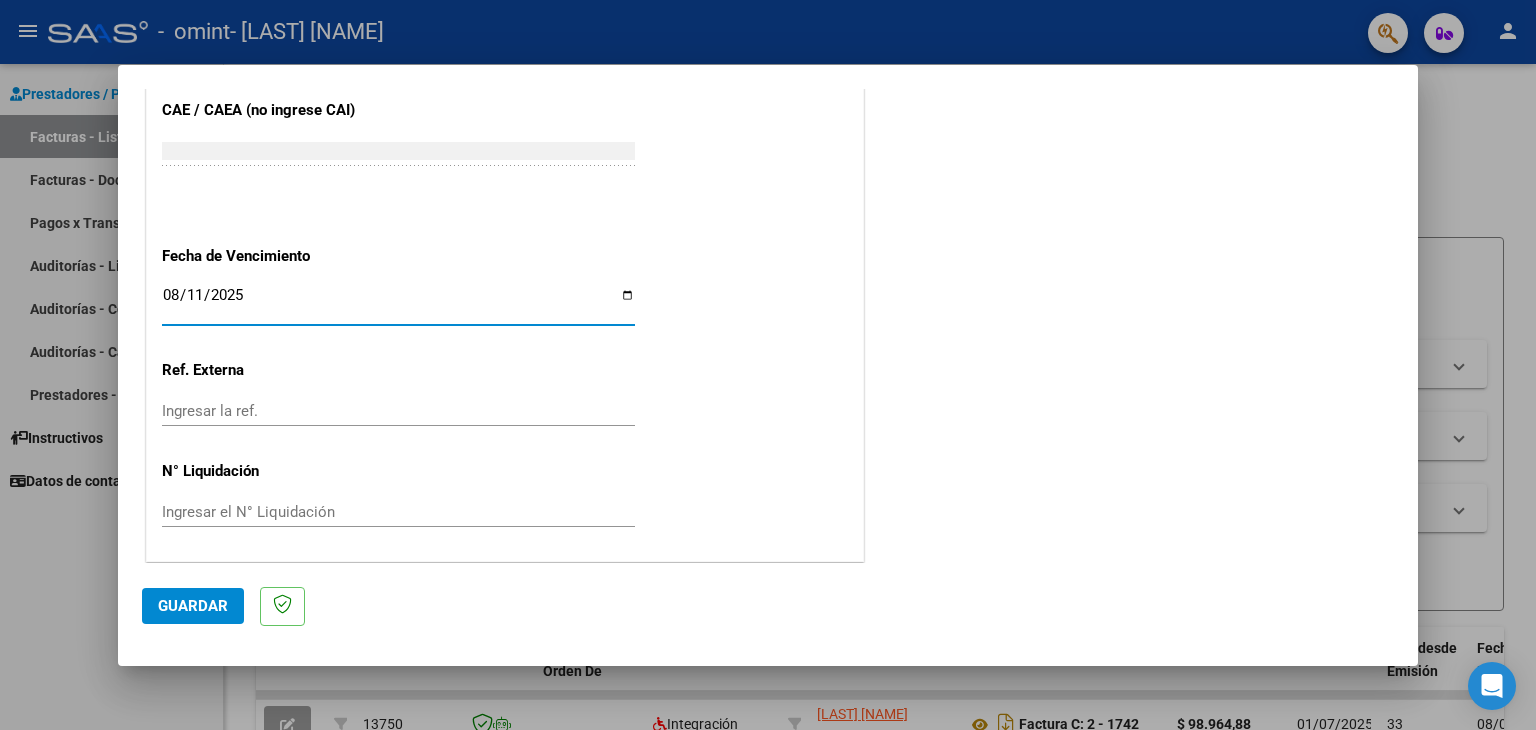 type on "2025-08-11" 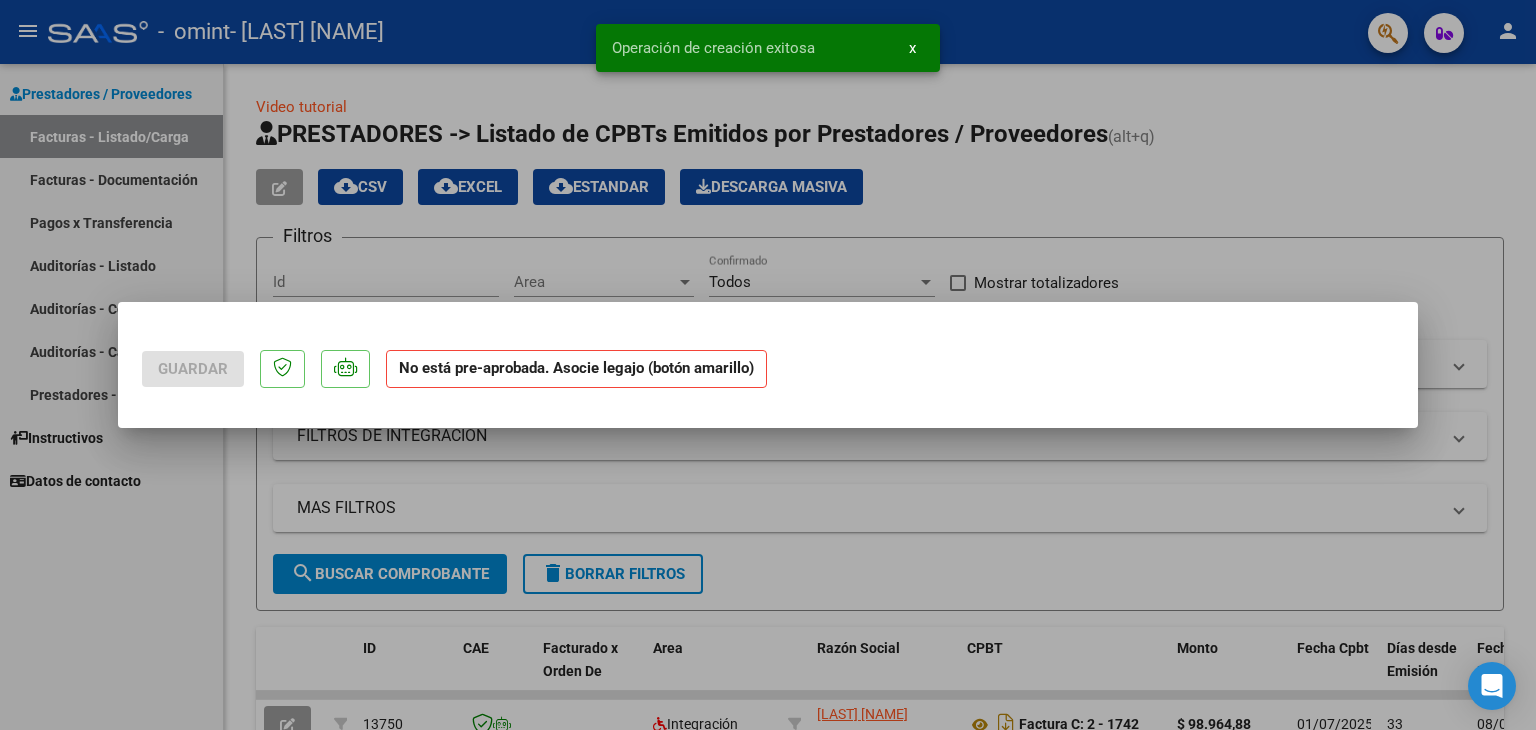 scroll, scrollTop: 0, scrollLeft: 0, axis: both 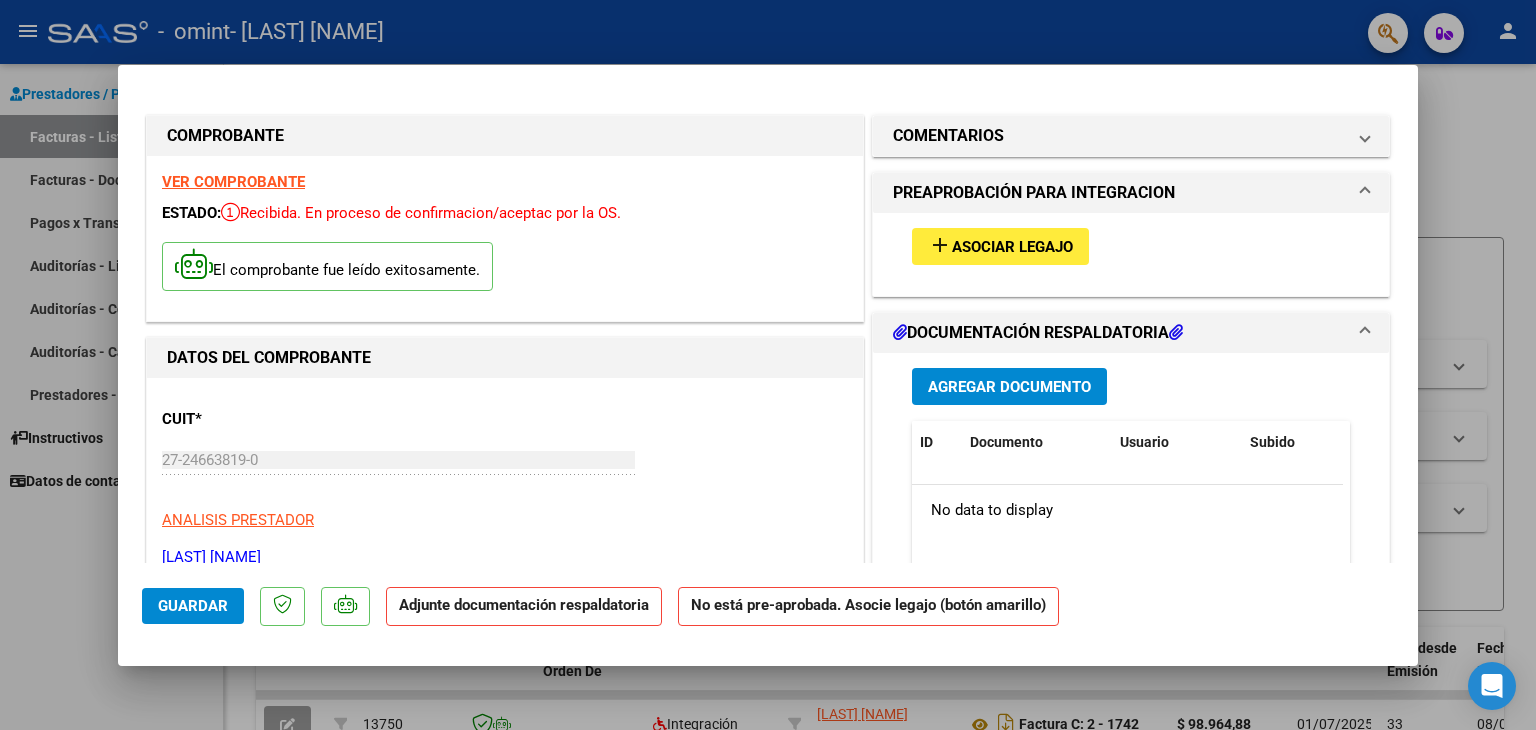 click on "Agregar Documento" at bounding box center (1009, 387) 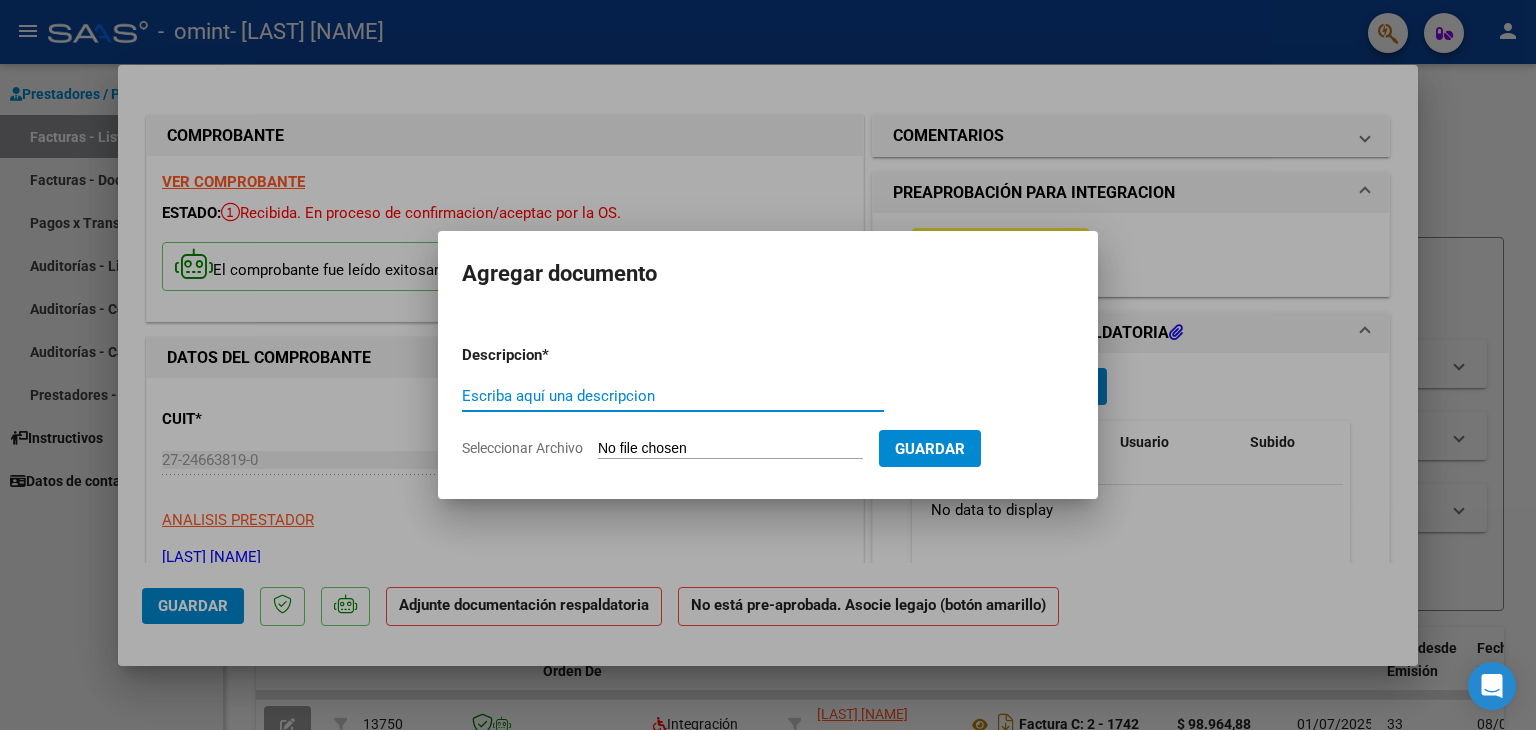 click on "Escriba aquí una descripcion" at bounding box center (673, 396) 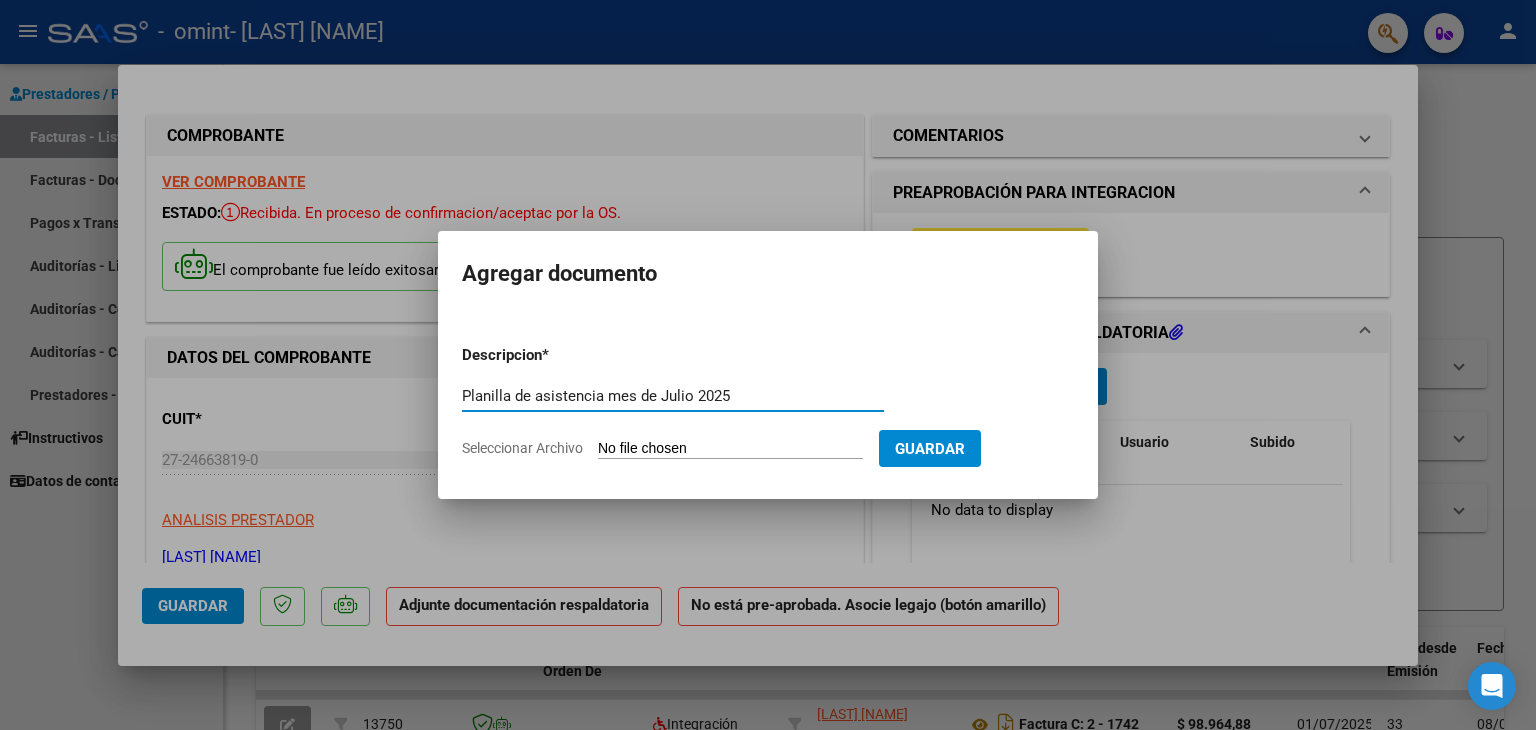 type on "Planilla de asistencia mes de Julio 2025" 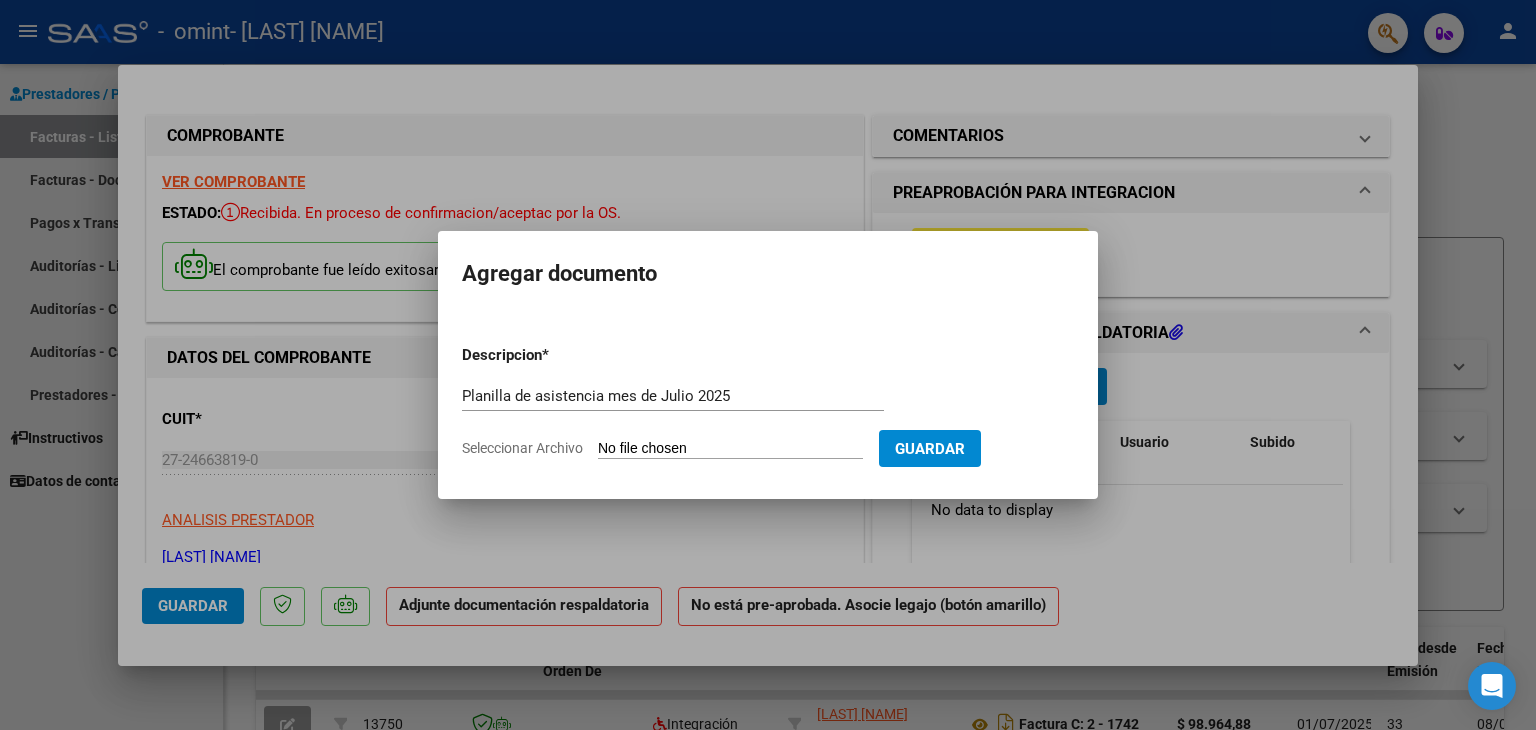 type on "C:\fakepath\[NAME] [MONTH] [YEAR].pdf" 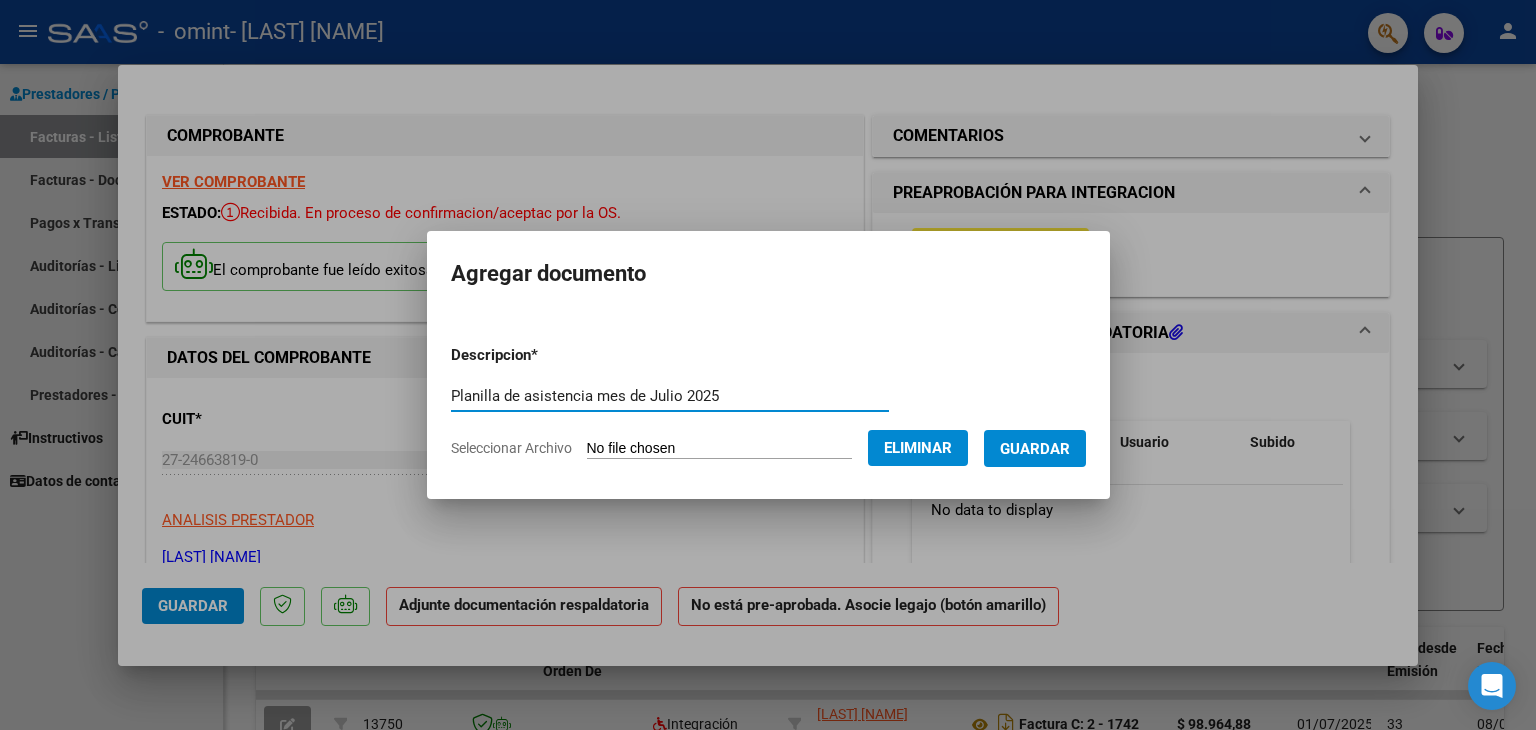 click on "Guardar" at bounding box center (1035, 449) 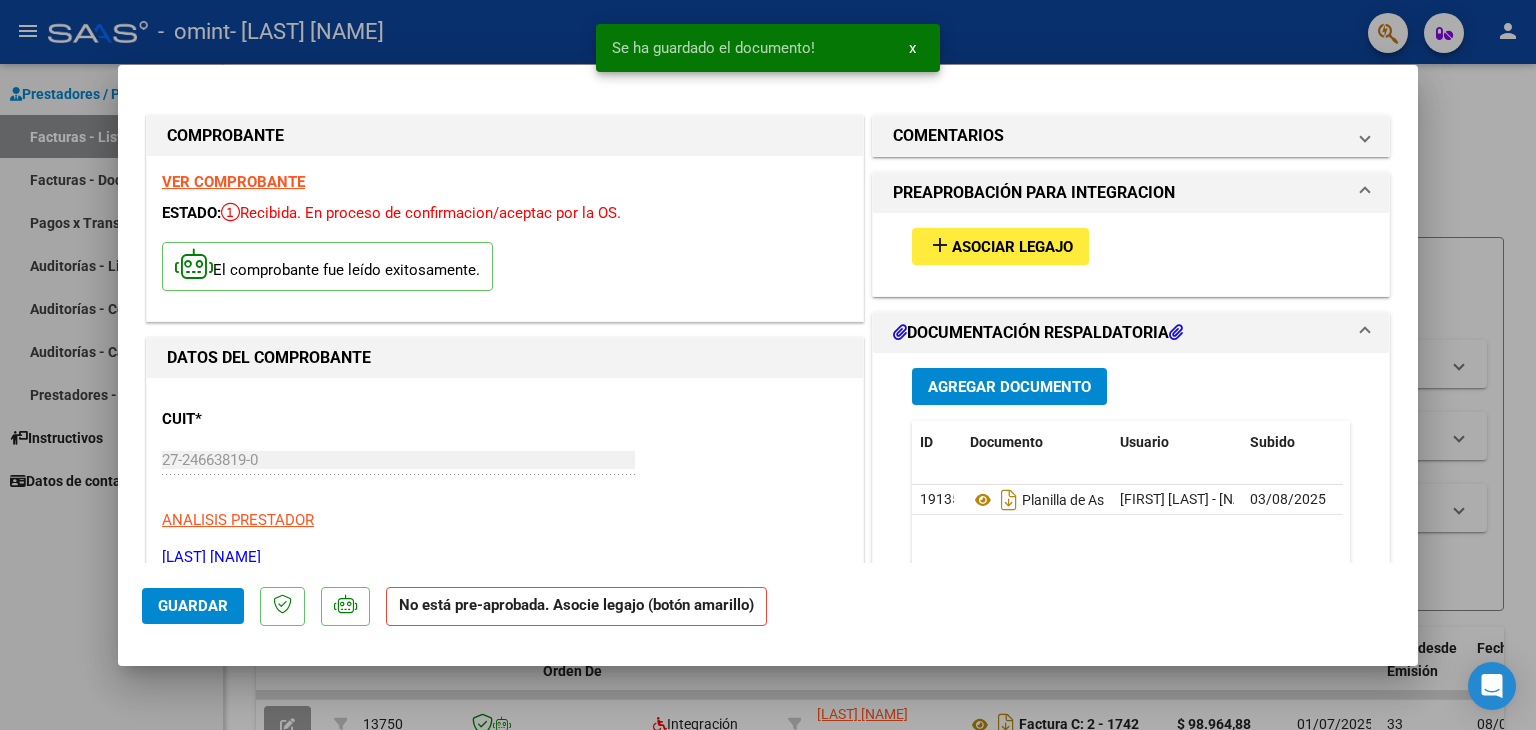 click at bounding box center [768, 365] 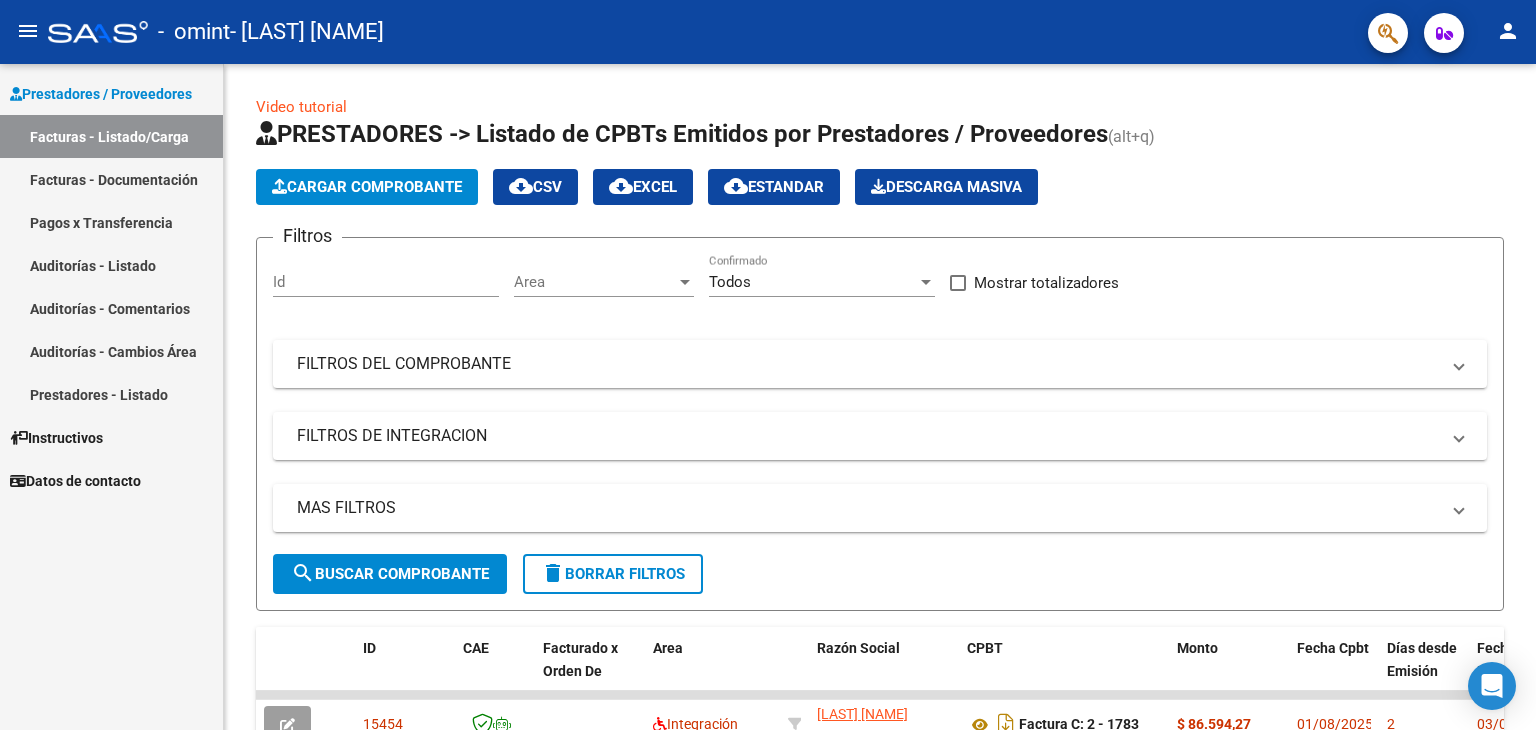 click on "Facturas - Documentación" at bounding box center (111, 179) 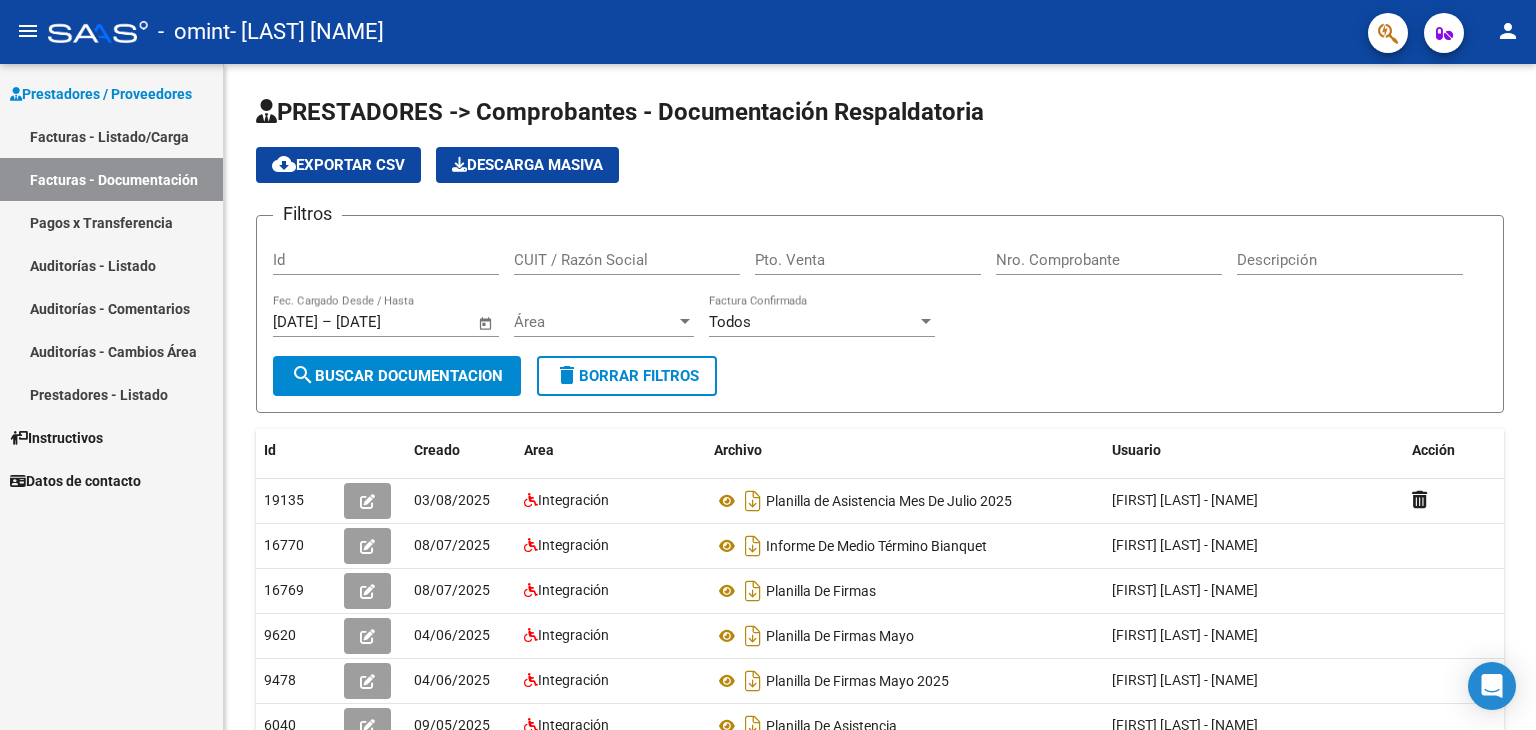 click on "person" 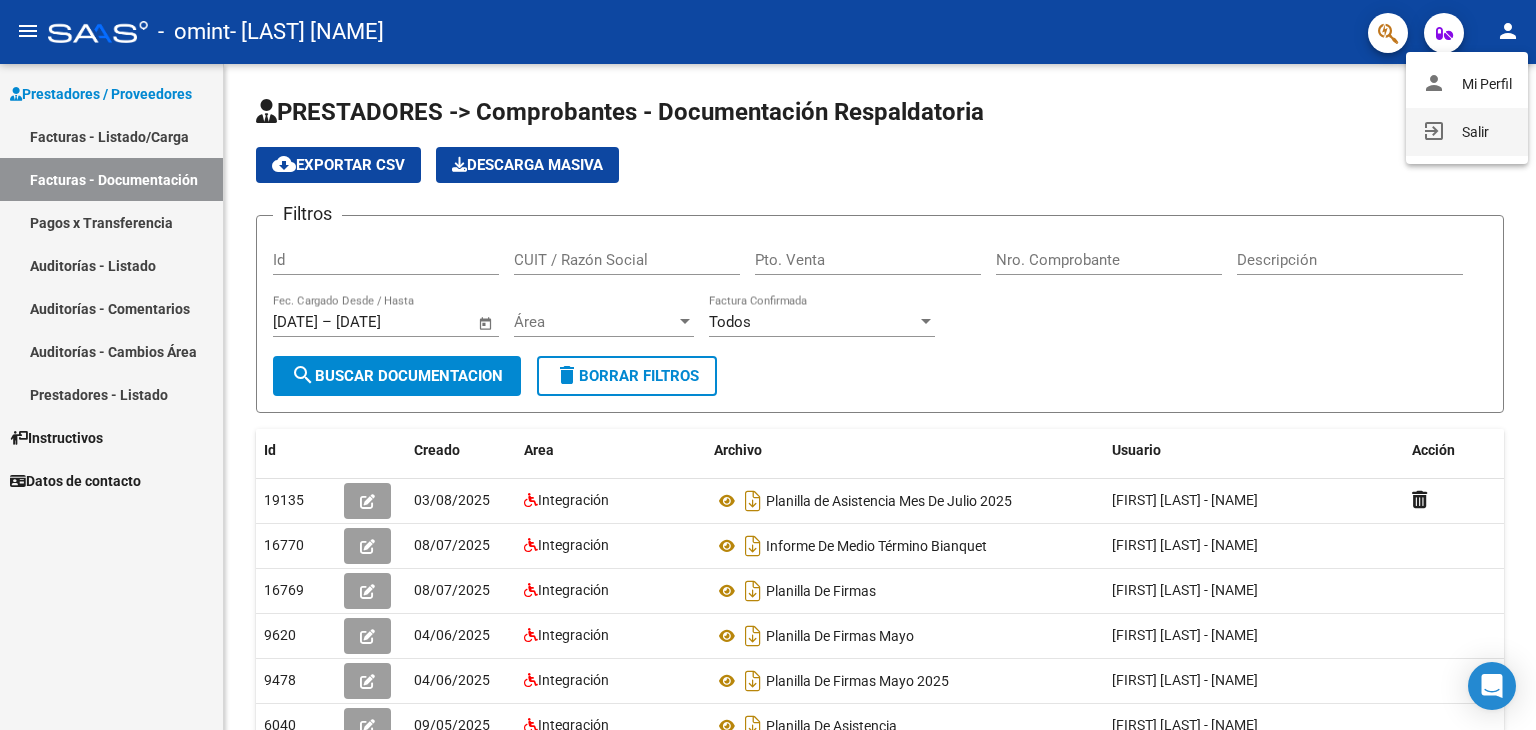 click on "exit_to_app  Salir" at bounding box center (1467, 132) 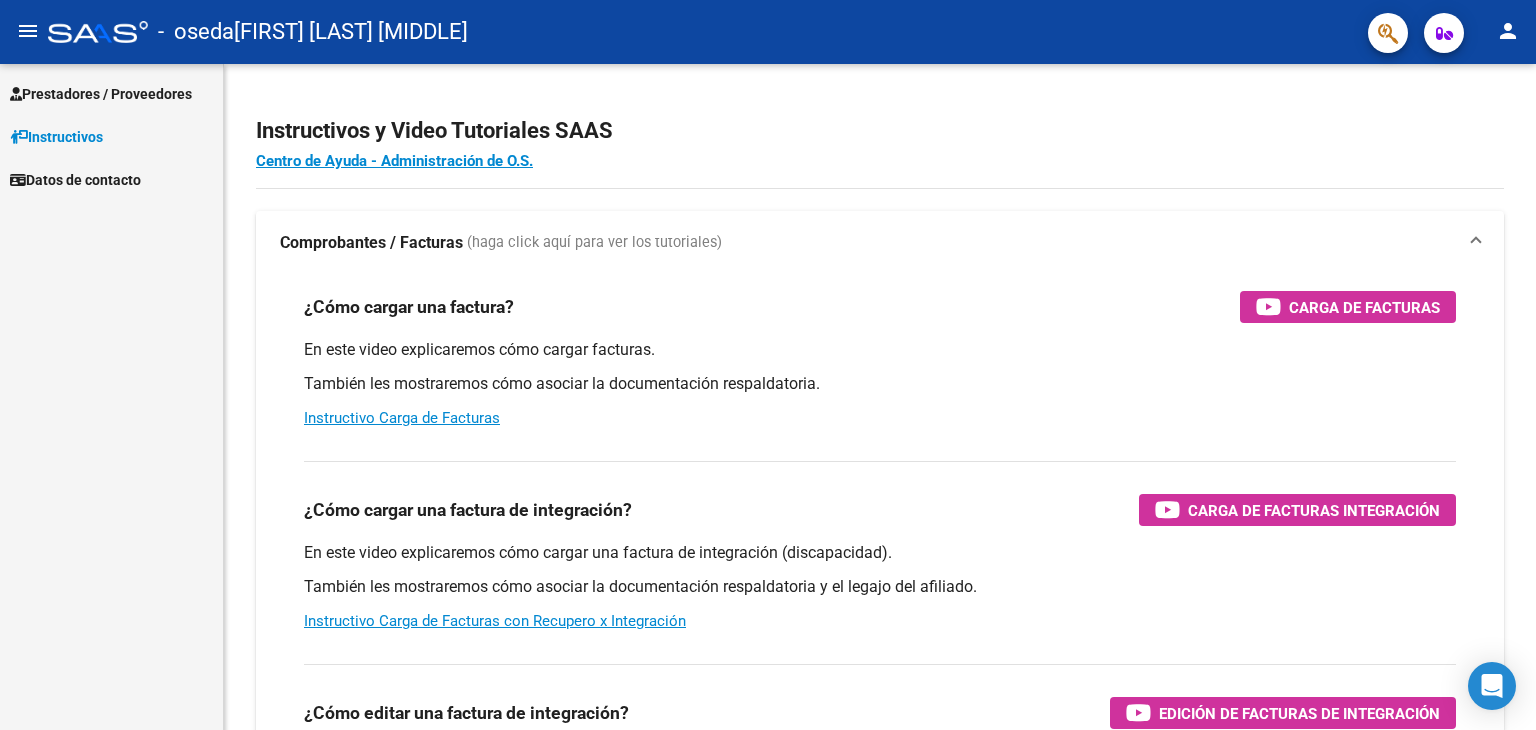 scroll, scrollTop: 0, scrollLeft: 0, axis: both 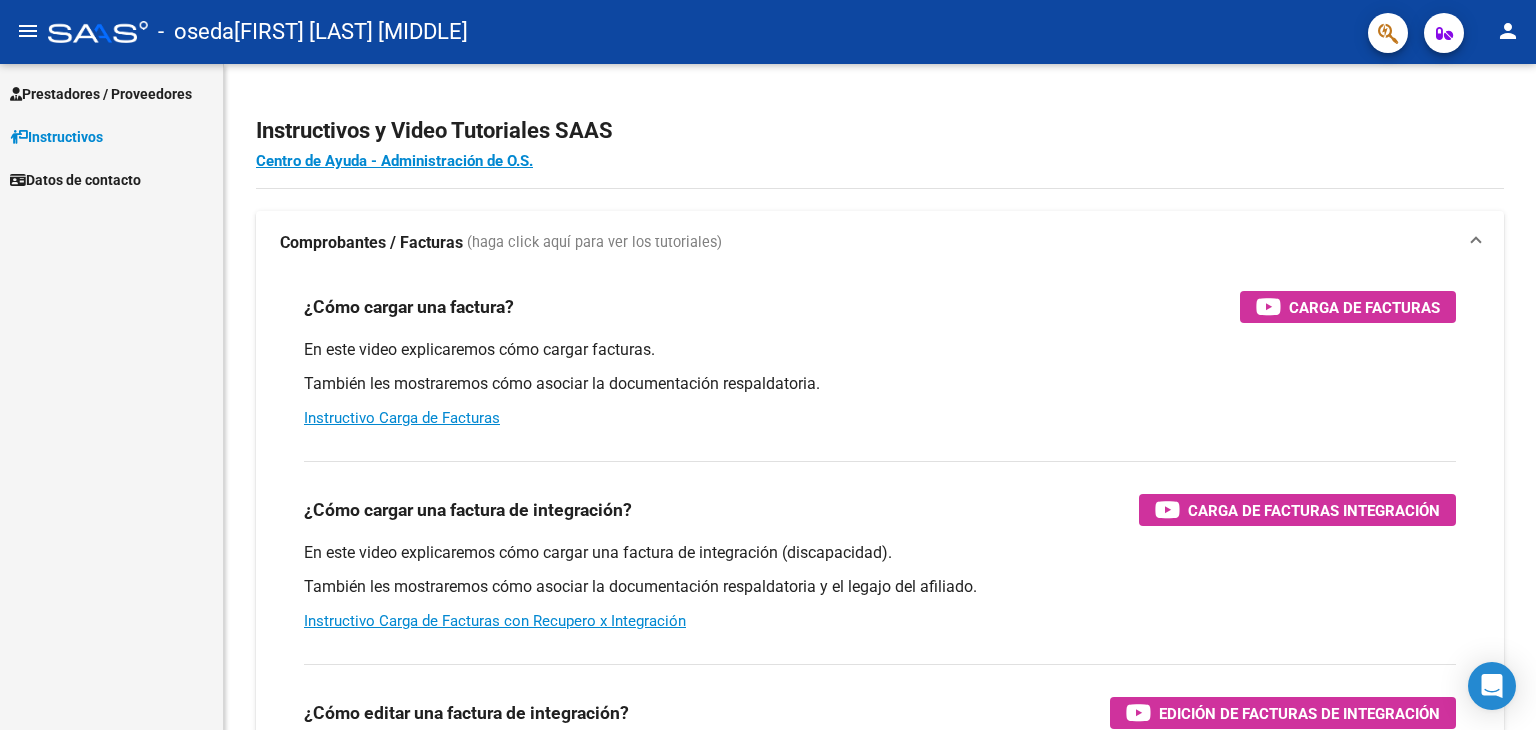 click on "Prestadores / Proveedores" at bounding box center (101, 94) 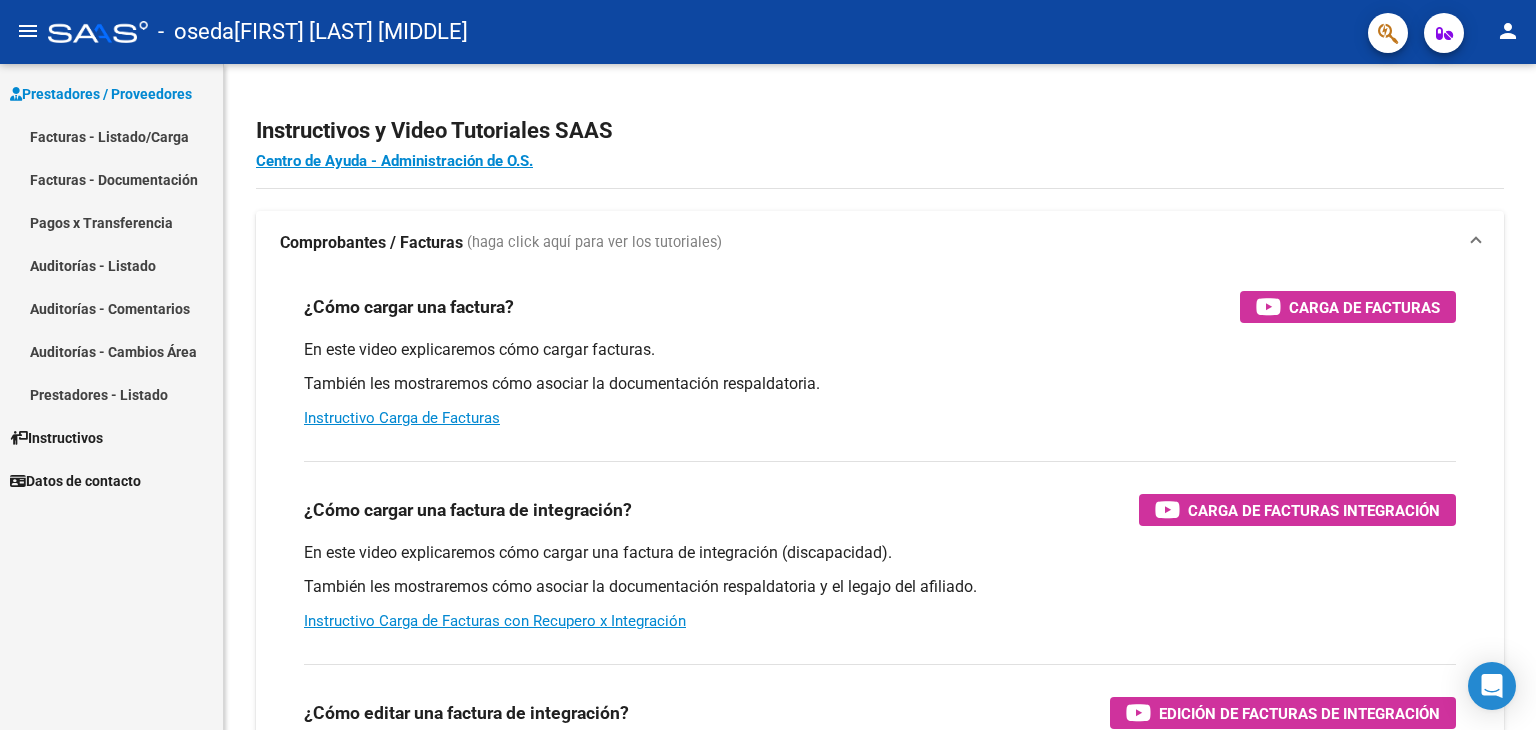 click on "Facturas - Listado/Carga" at bounding box center [111, 136] 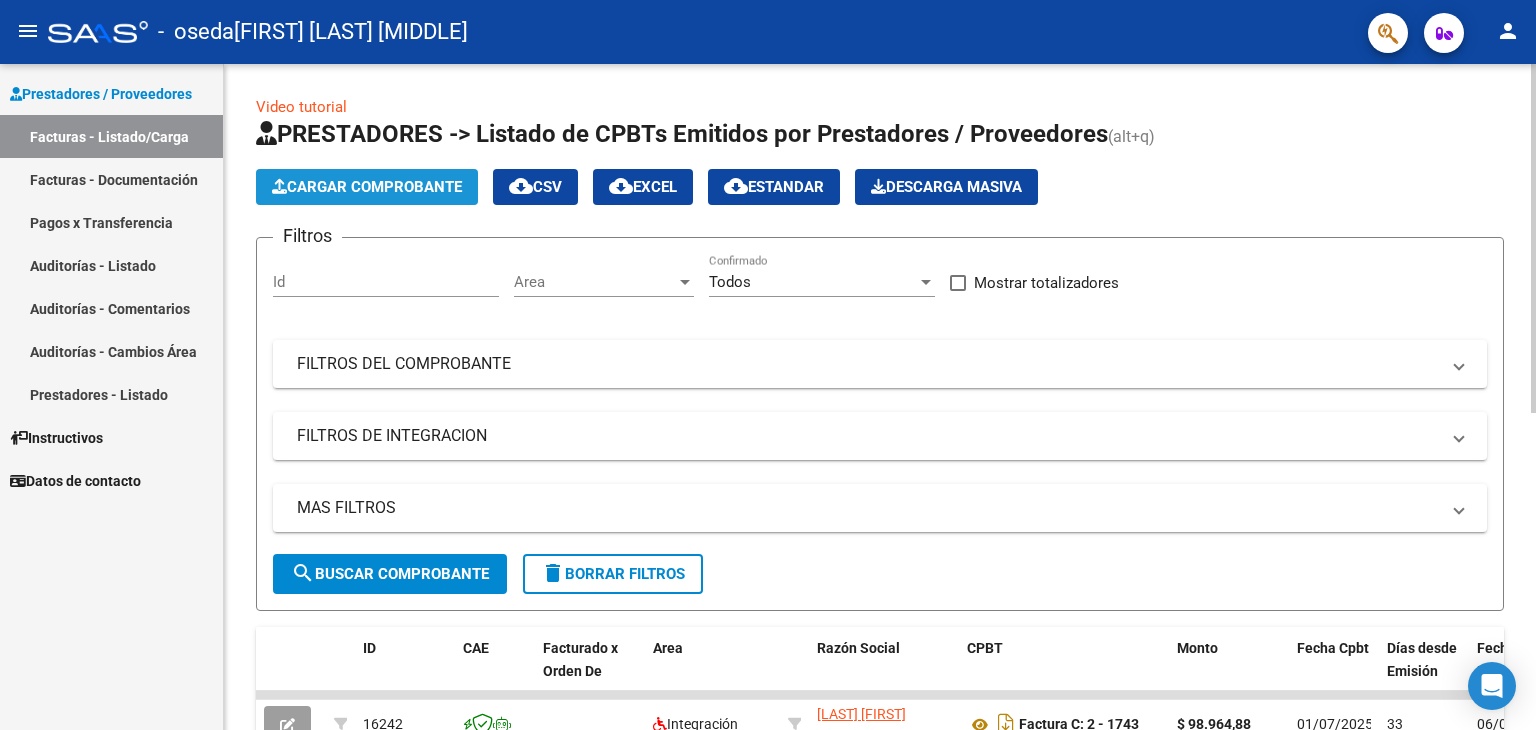 click on "Cargar Comprobante" 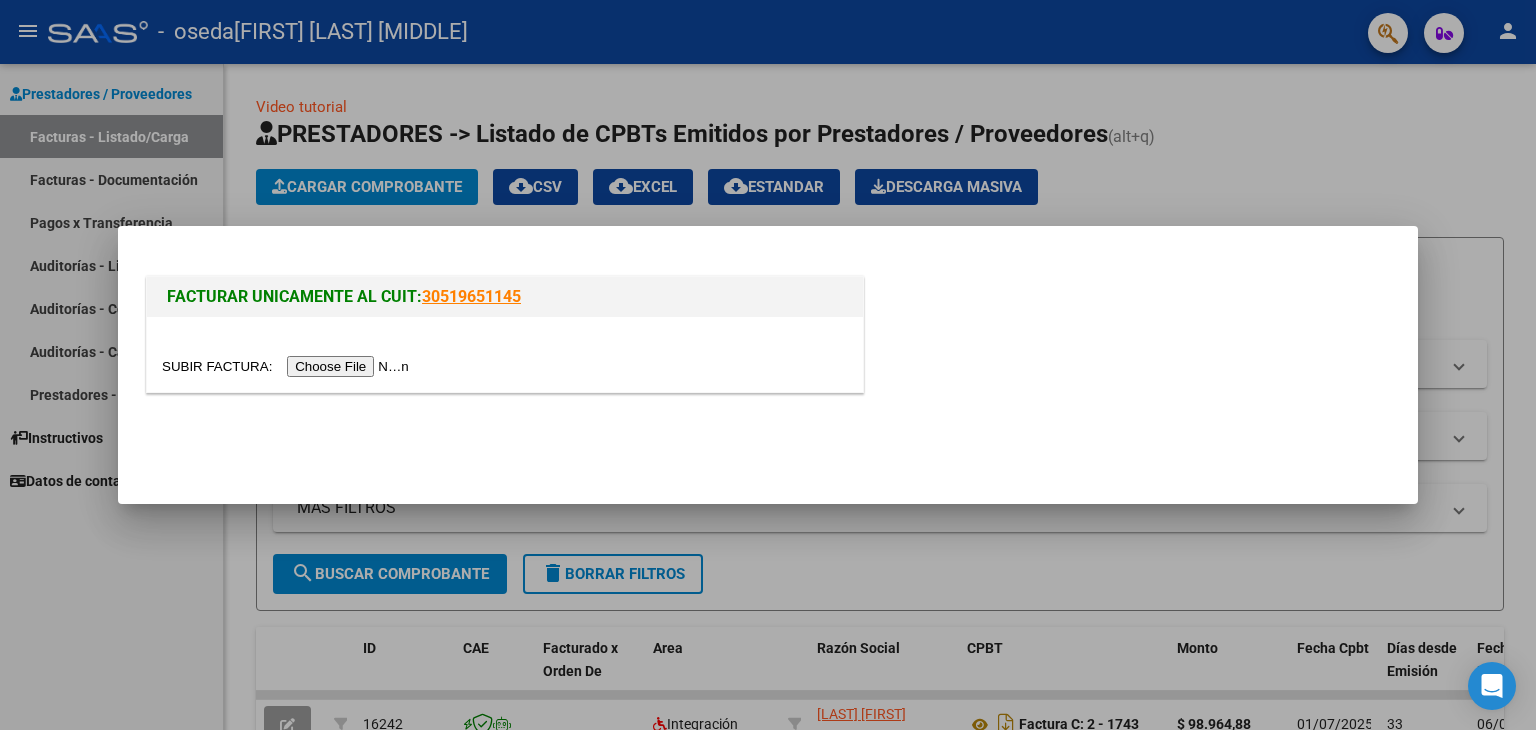 click at bounding box center (288, 366) 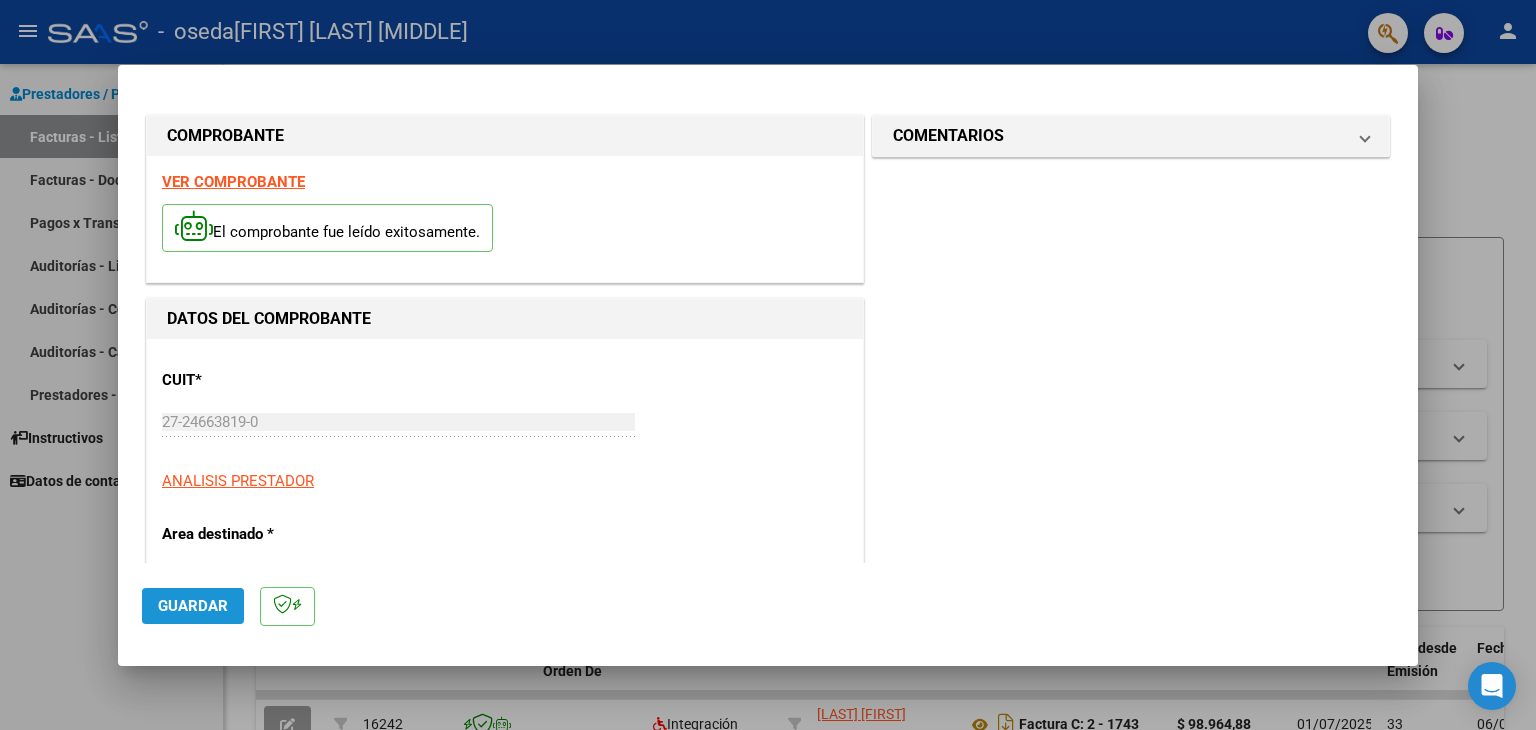 click on "Guardar" 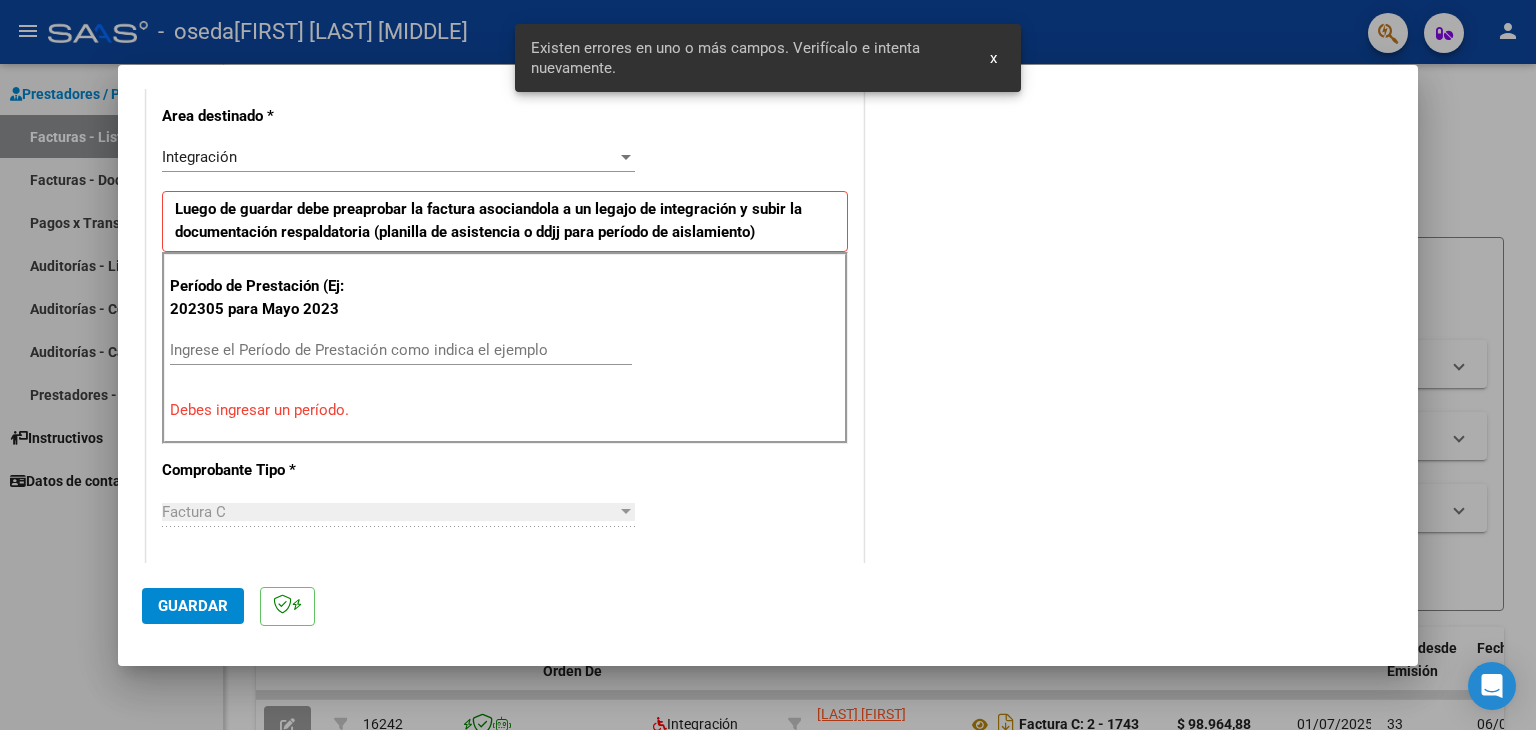 scroll, scrollTop: 420, scrollLeft: 0, axis: vertical 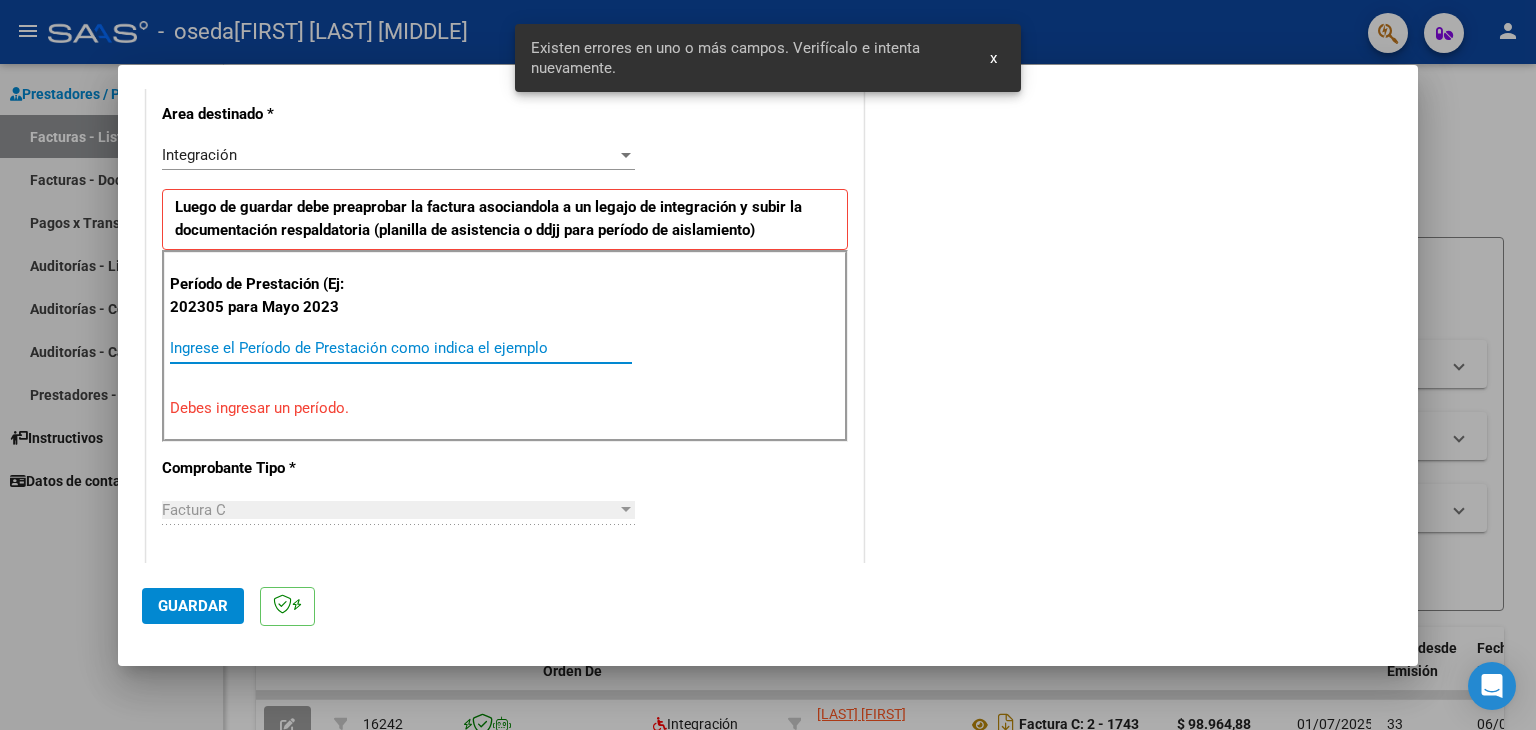 click on "Ingrese el Período de Prestación como indica el ejemplo" at bounding box center [401, 348] 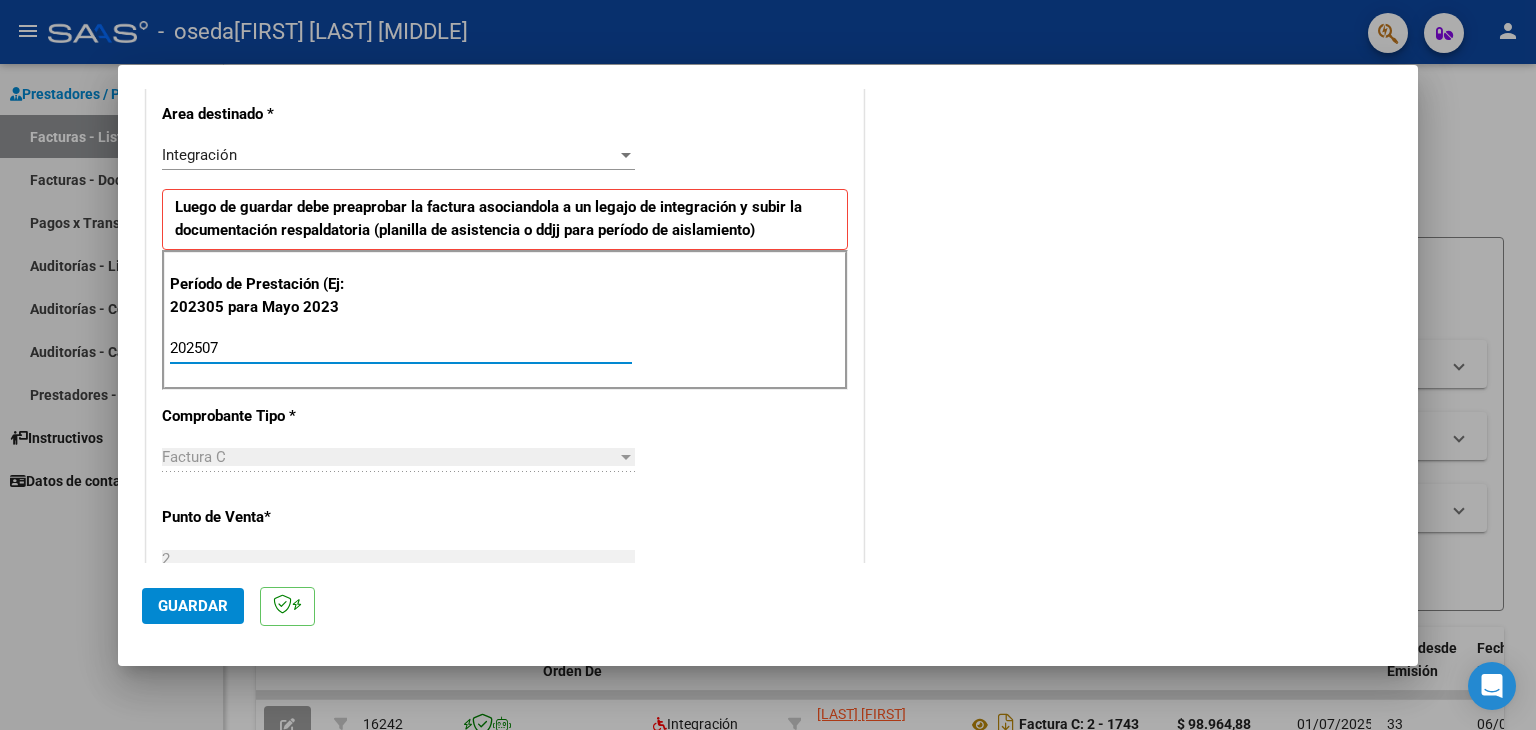 type on "202507" 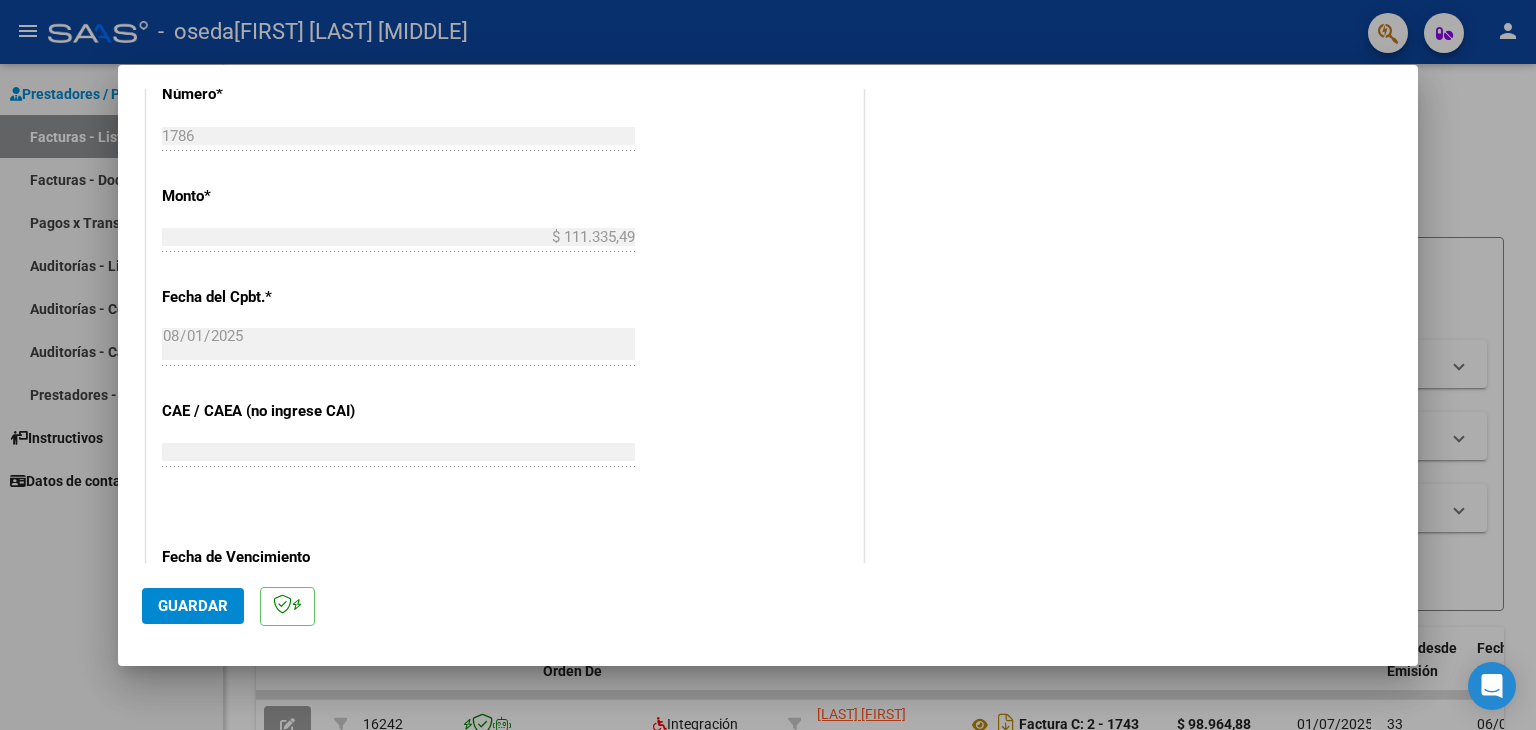 scroll, scrollTop: 950, scrollLeft: 0, axis: vertical 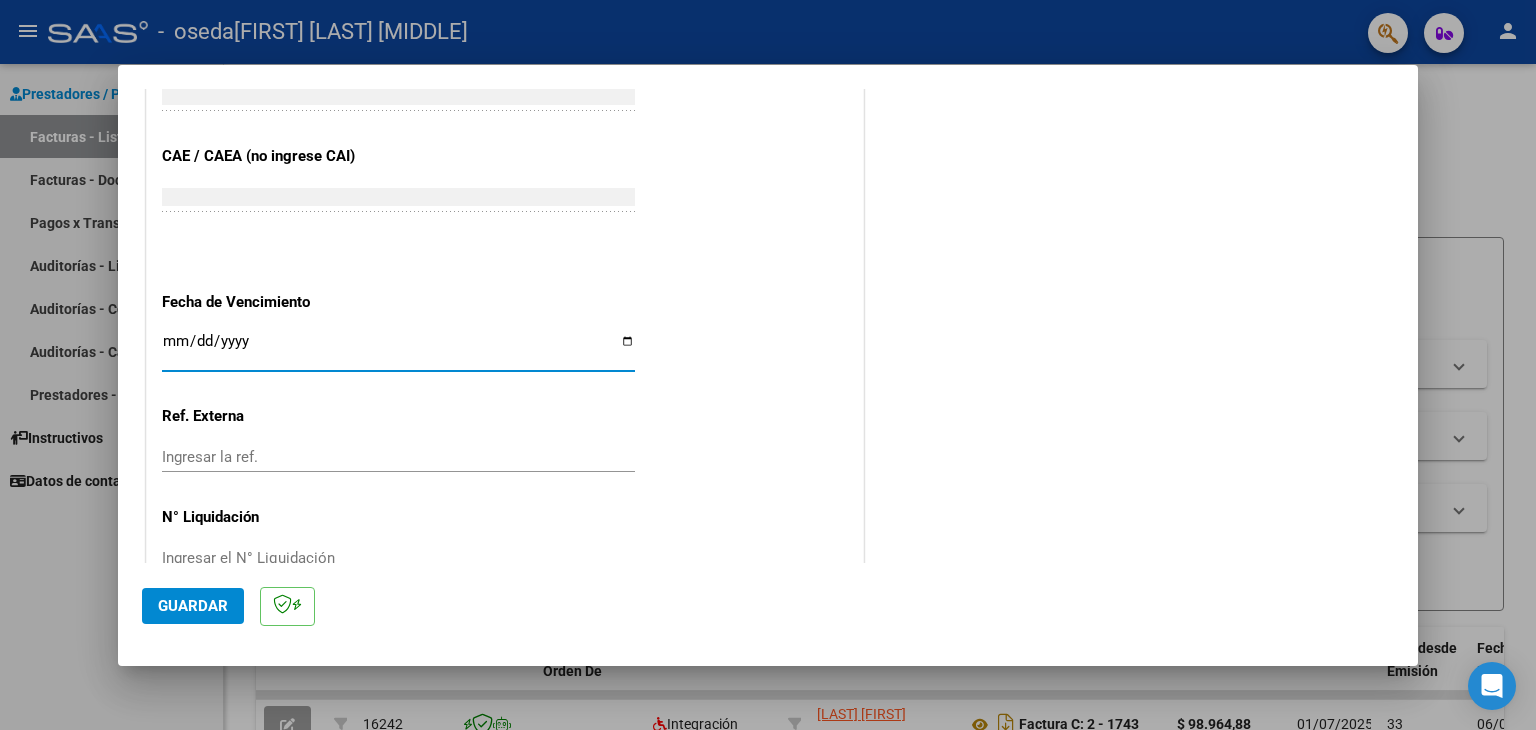 click on "Ingresar la fecha" at bounding box center (398, 349) 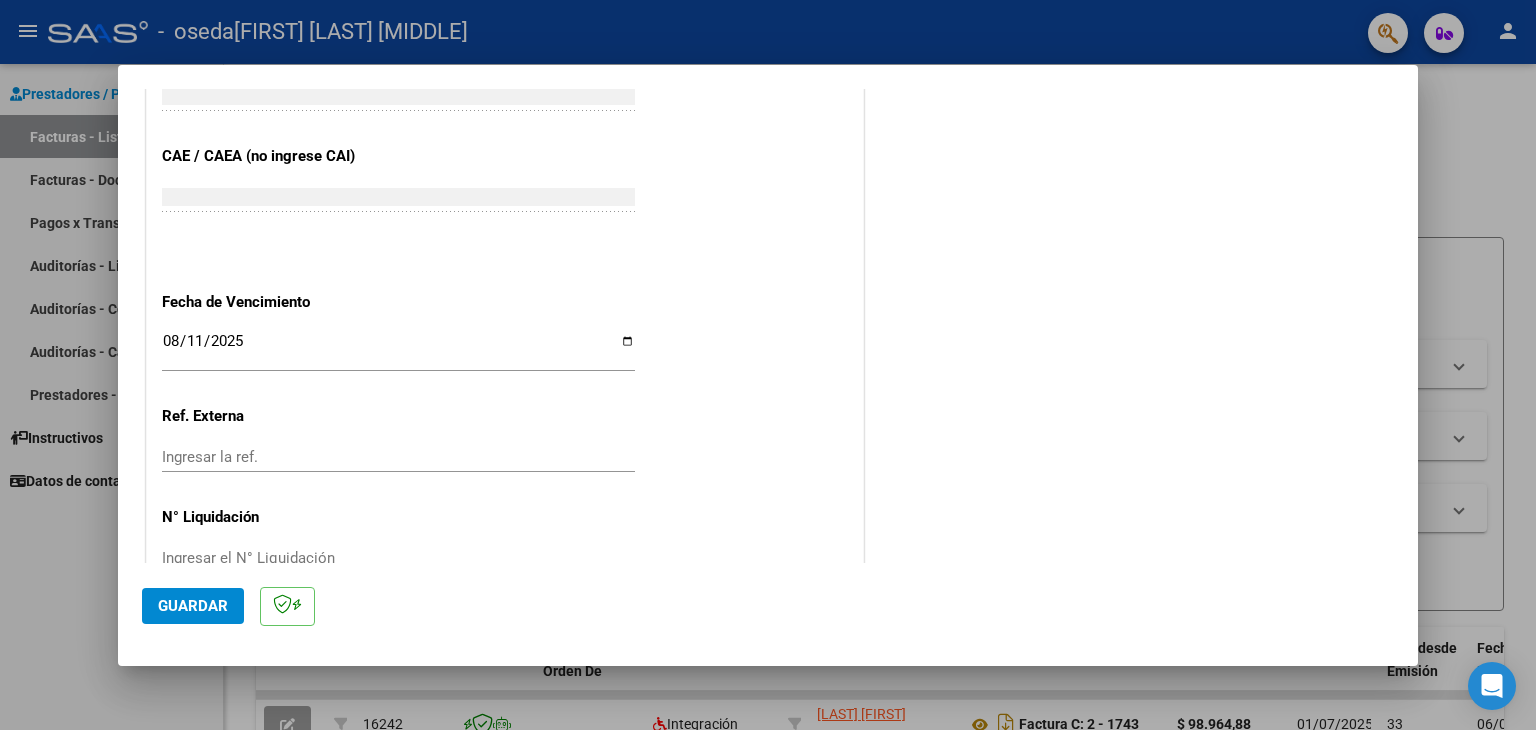 scroll, scrollTop: 1245, scrollLeft: 0, axis: vertical 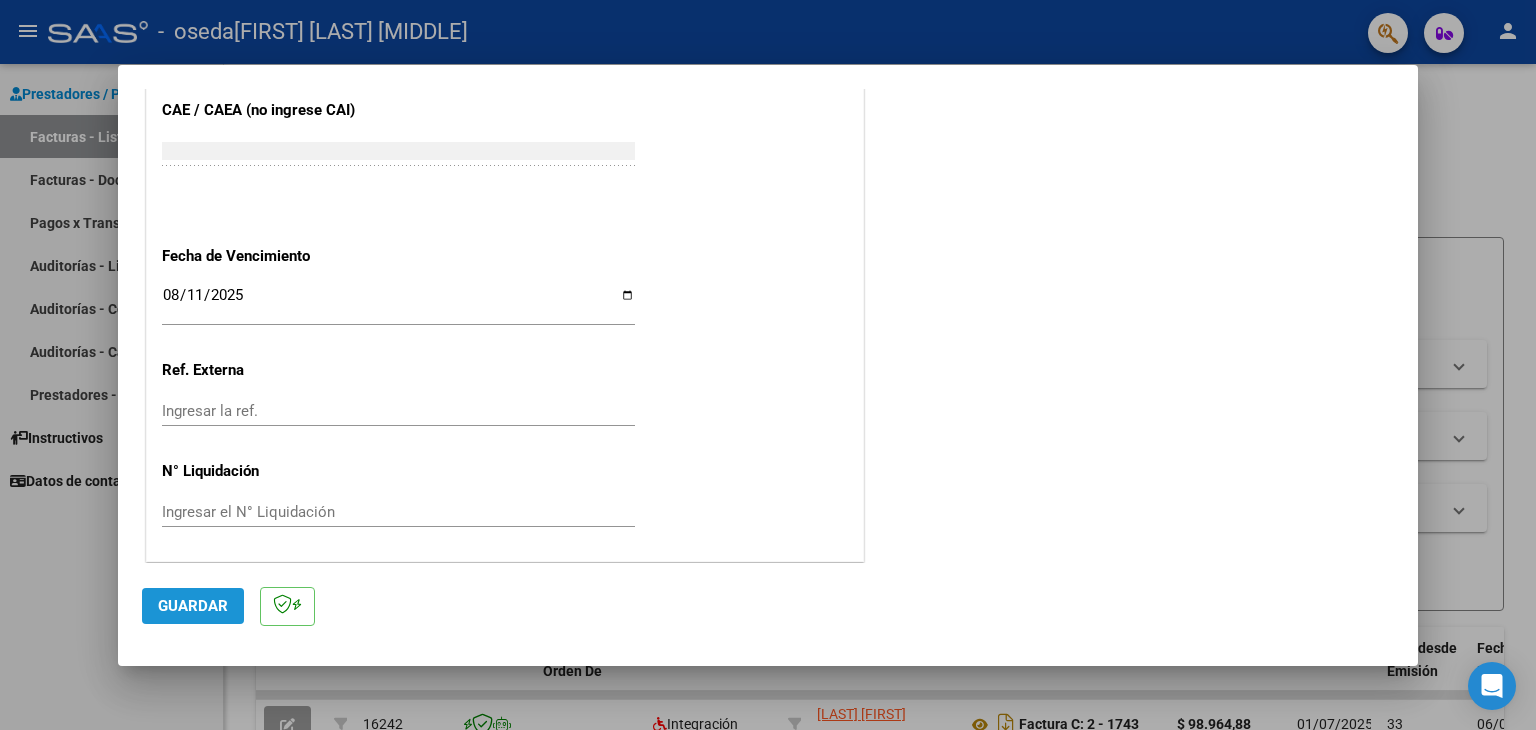 click on "Guardar" 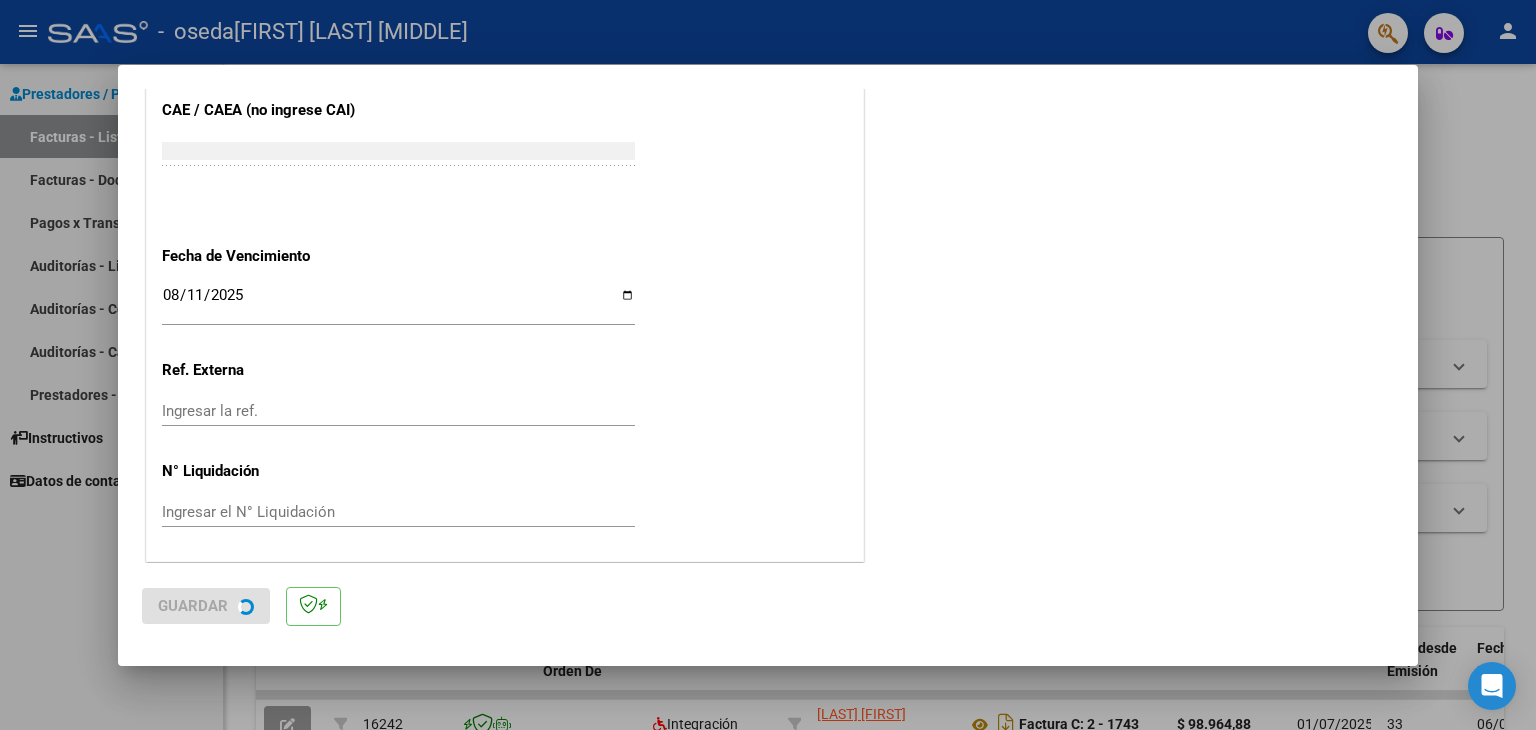 scroll, scrollTop: 0, scrollLeft: 0, axis: both 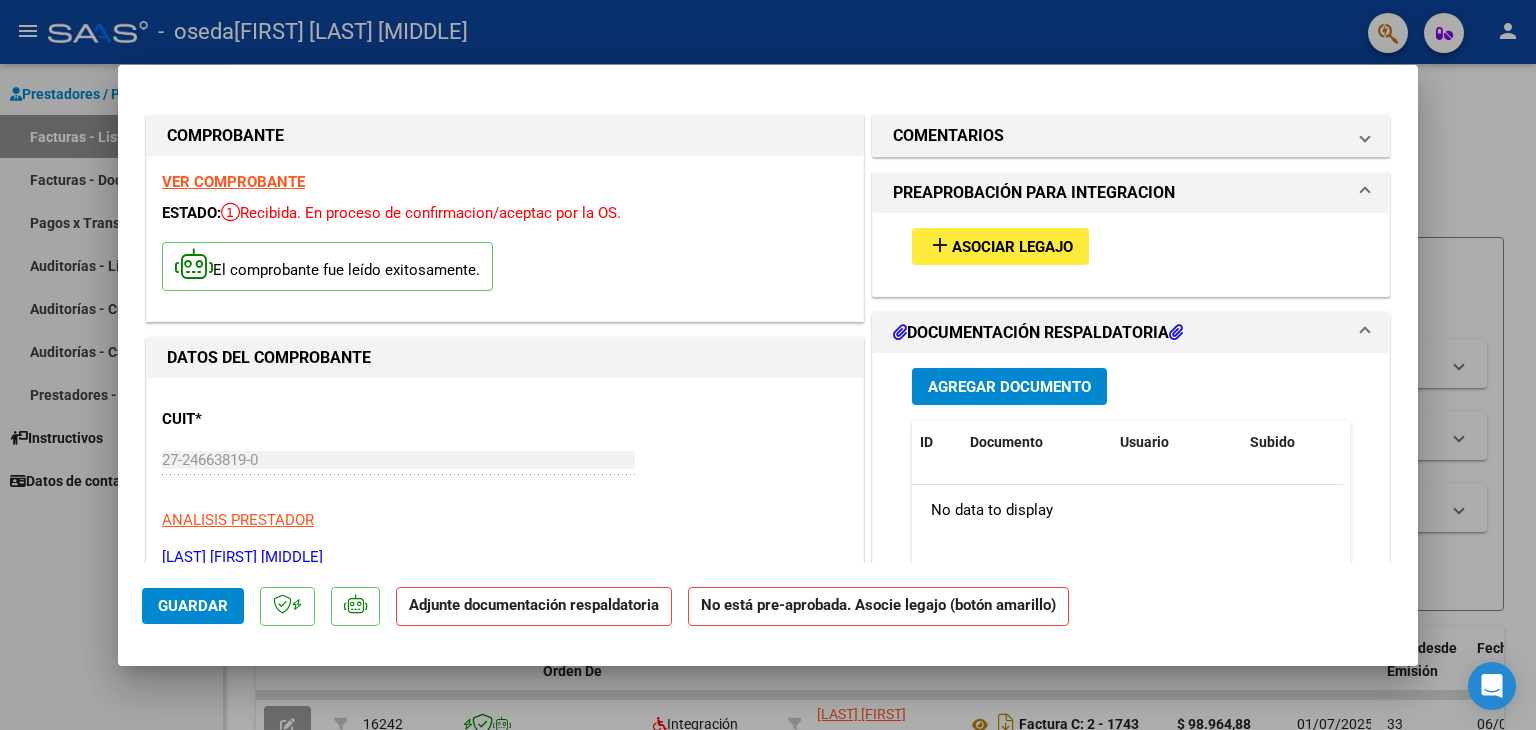 click on "Agregar Documento" at bounding box center (1009, 387) 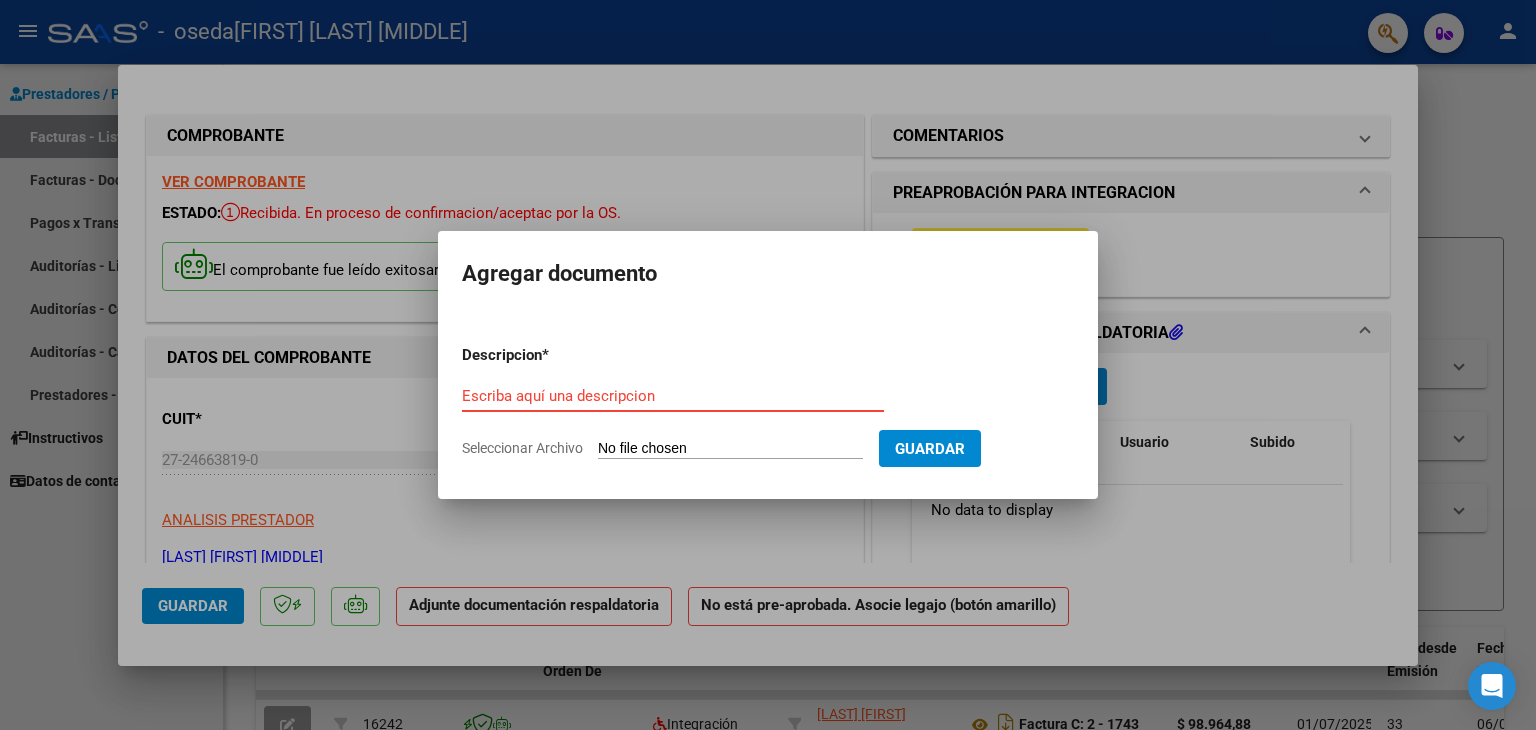 click on "Seleccionar Archivo" at bounding box center [730, 449] 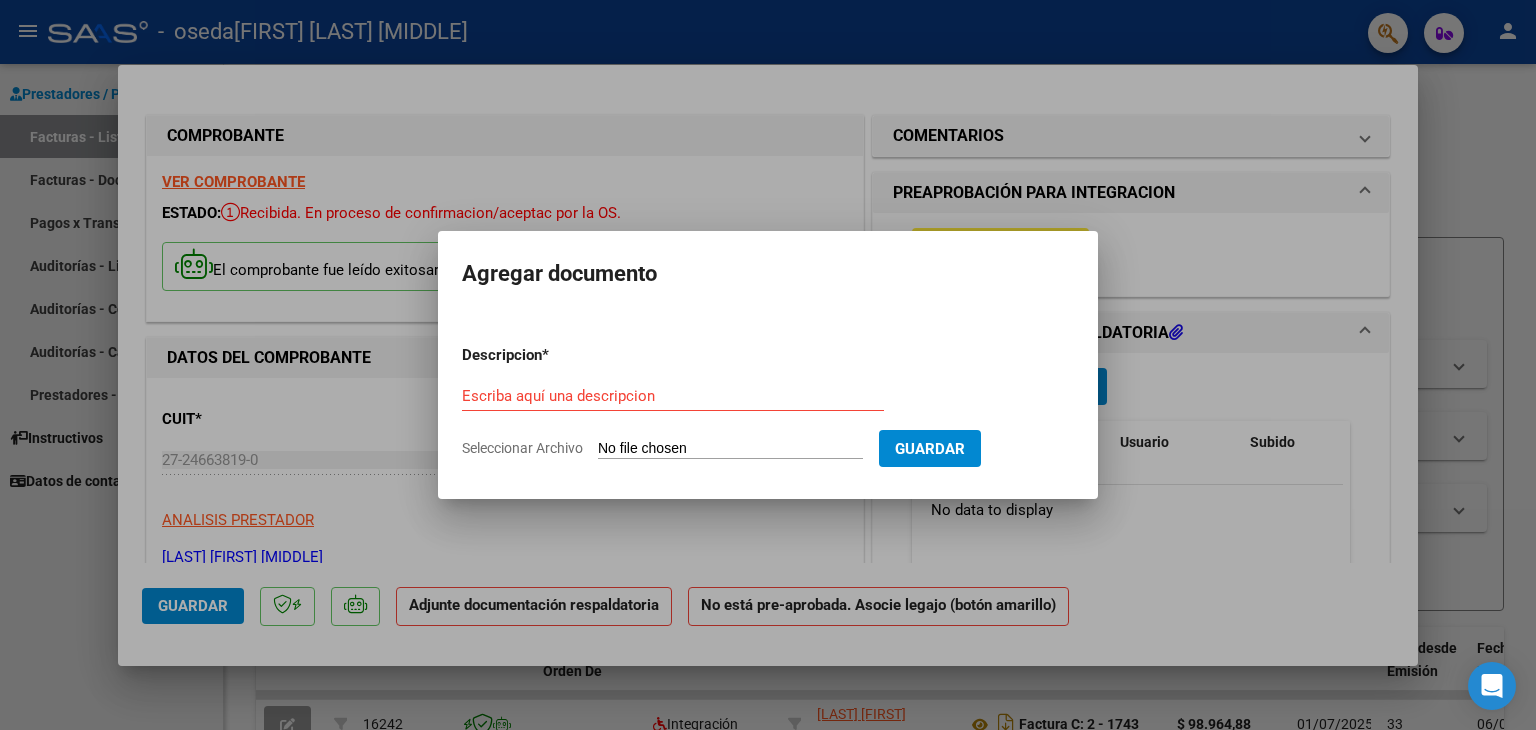 type on "C:\fakepath\Naveira julio 2025.pdf" 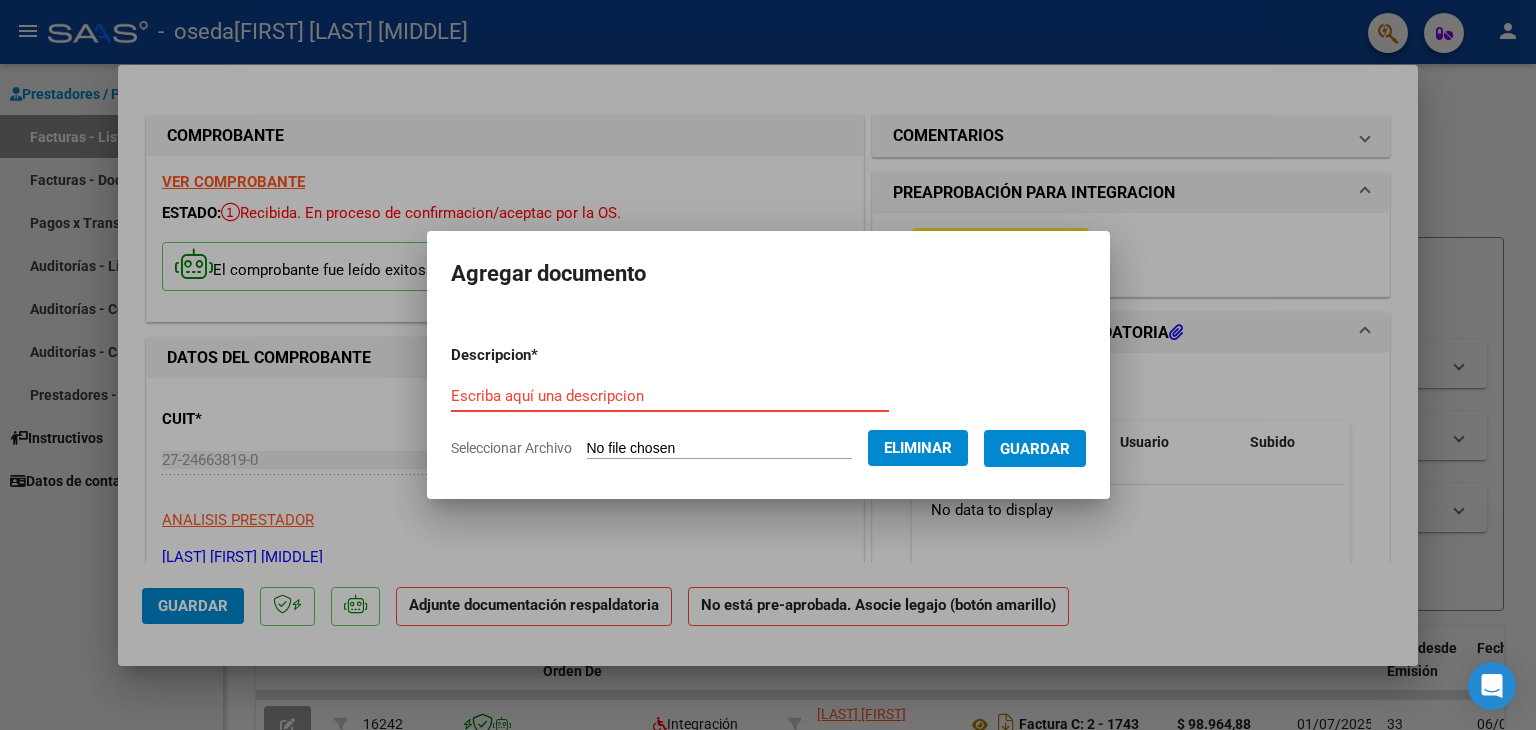 click on "Escriba aquí una descripcion" at bounding box center [670, 396] 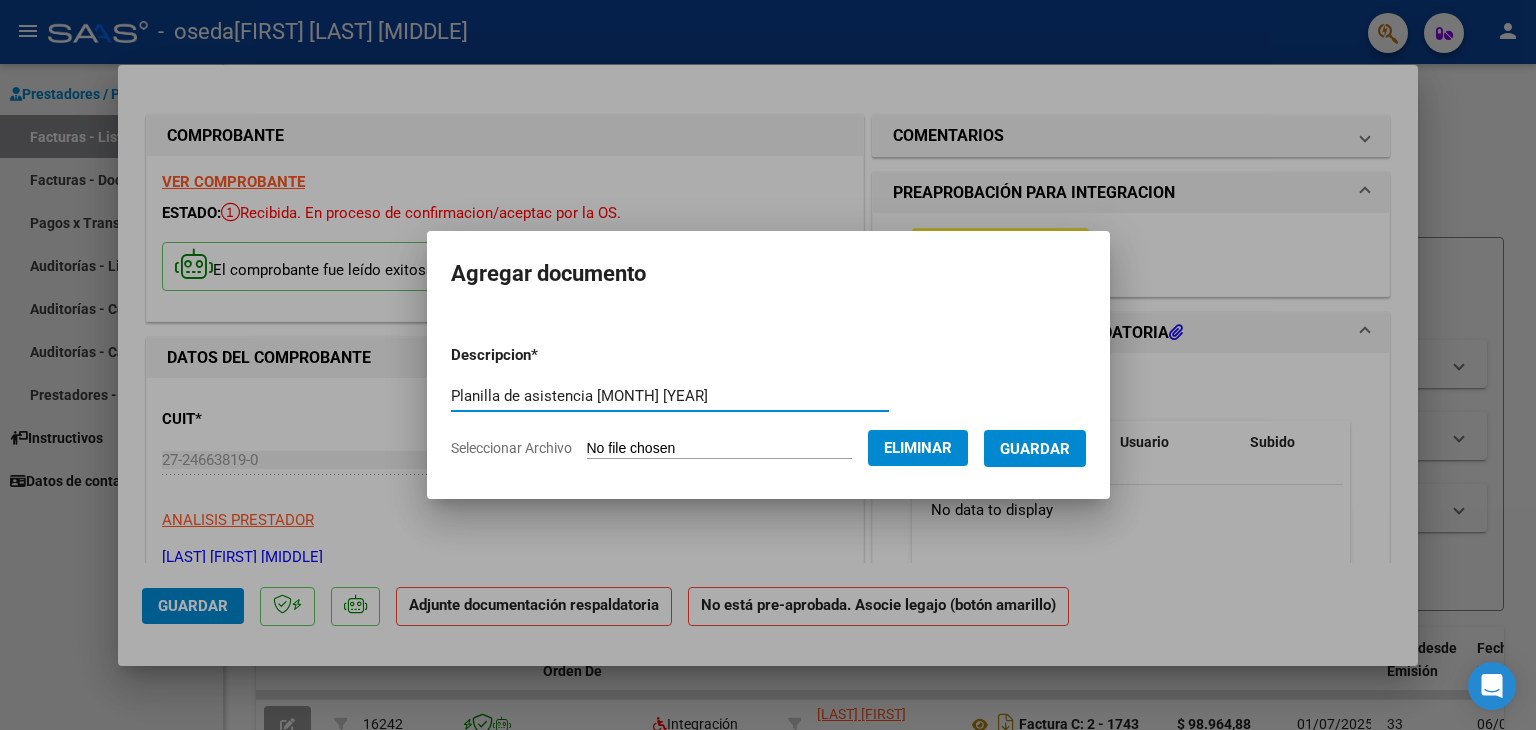 type on "Planilla de asistencia Julio 2025" 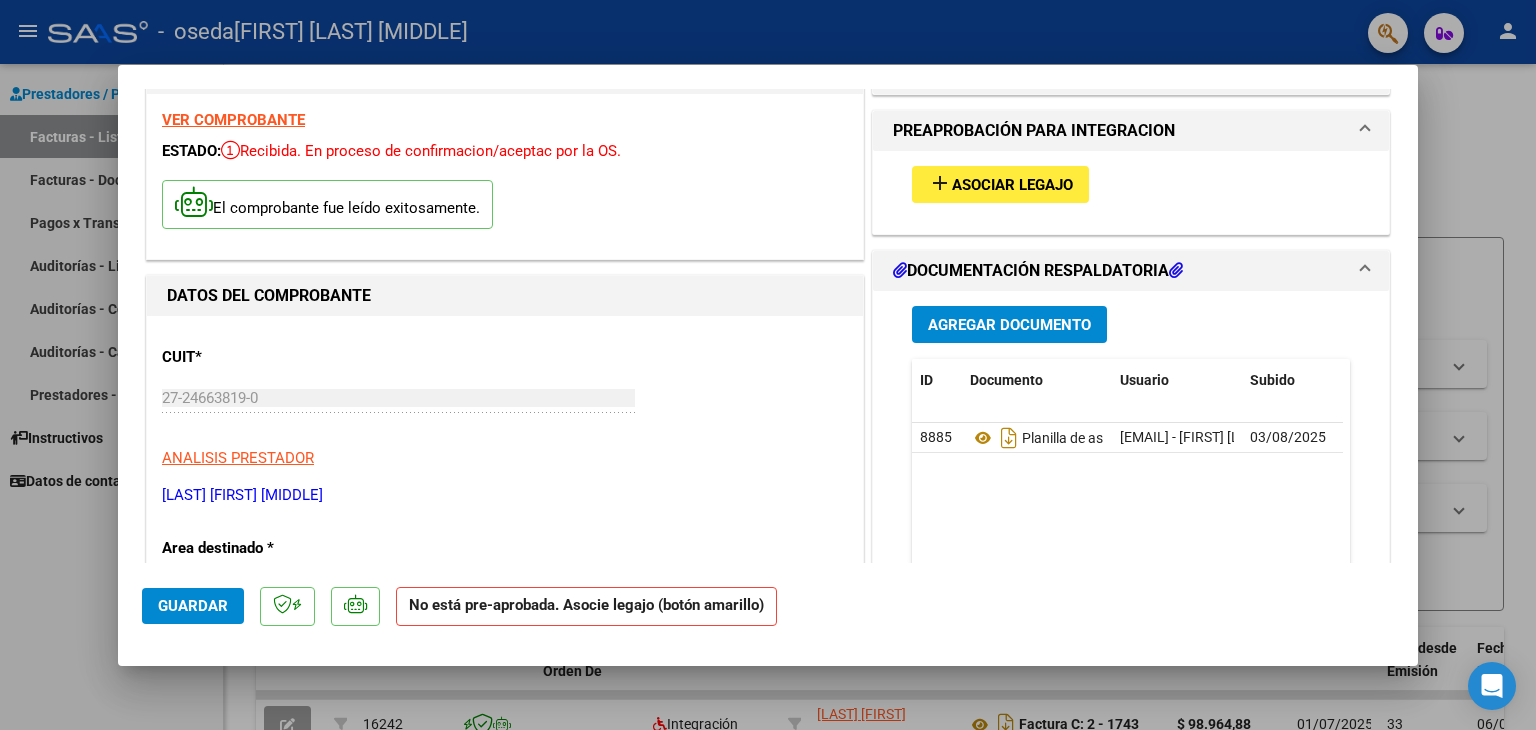 scroll, scrollTop: 0, scrollLeft: 0, axis: both 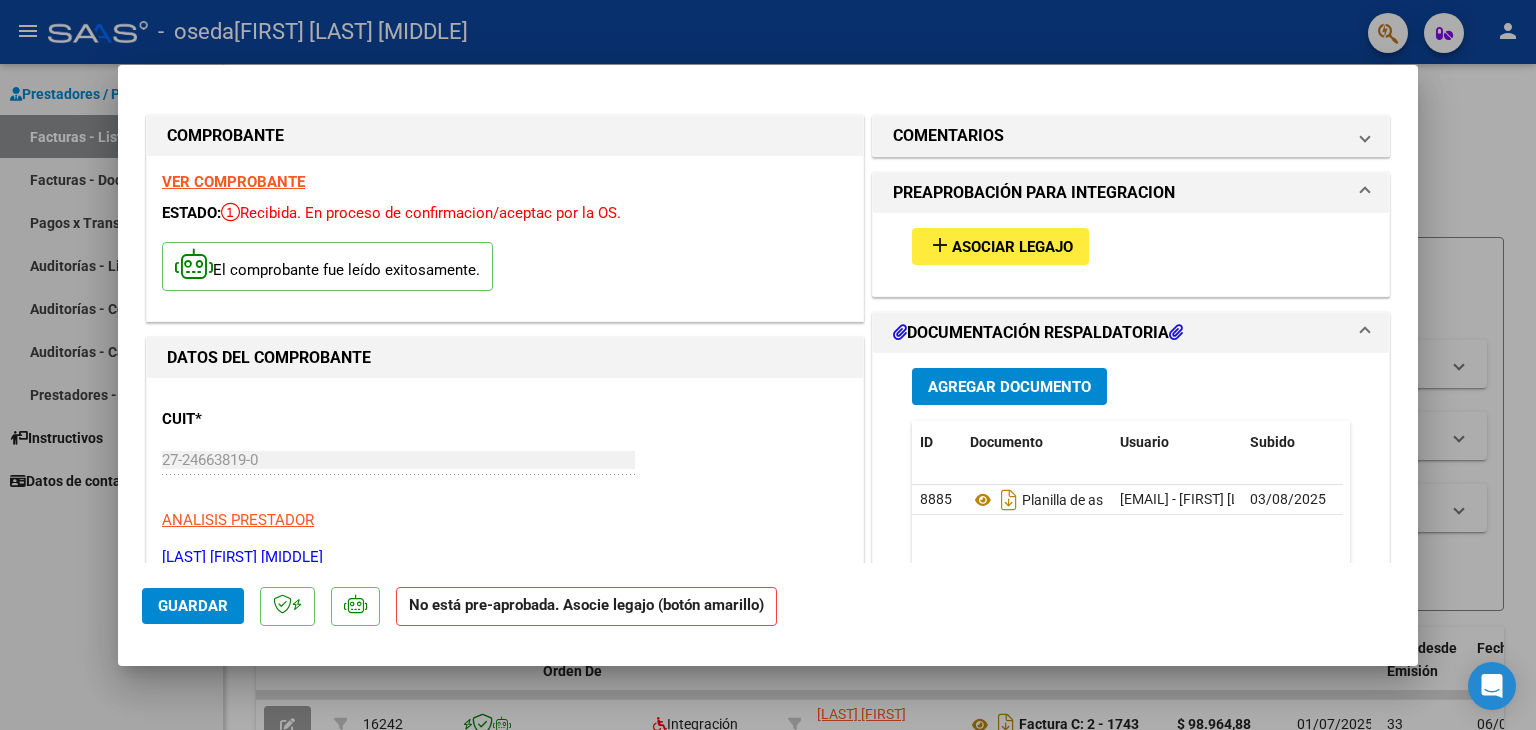 click at bounding box center [768, 365] 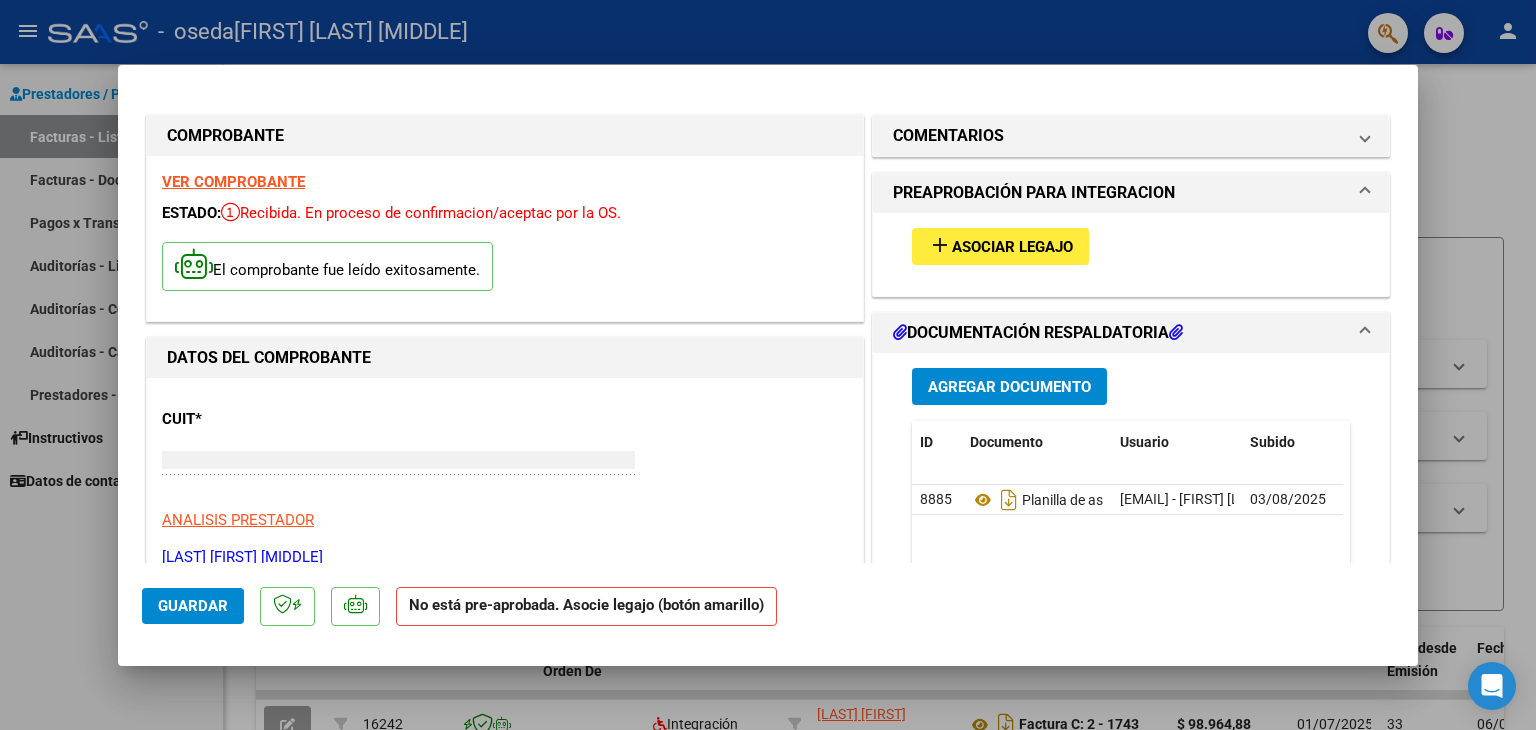 type 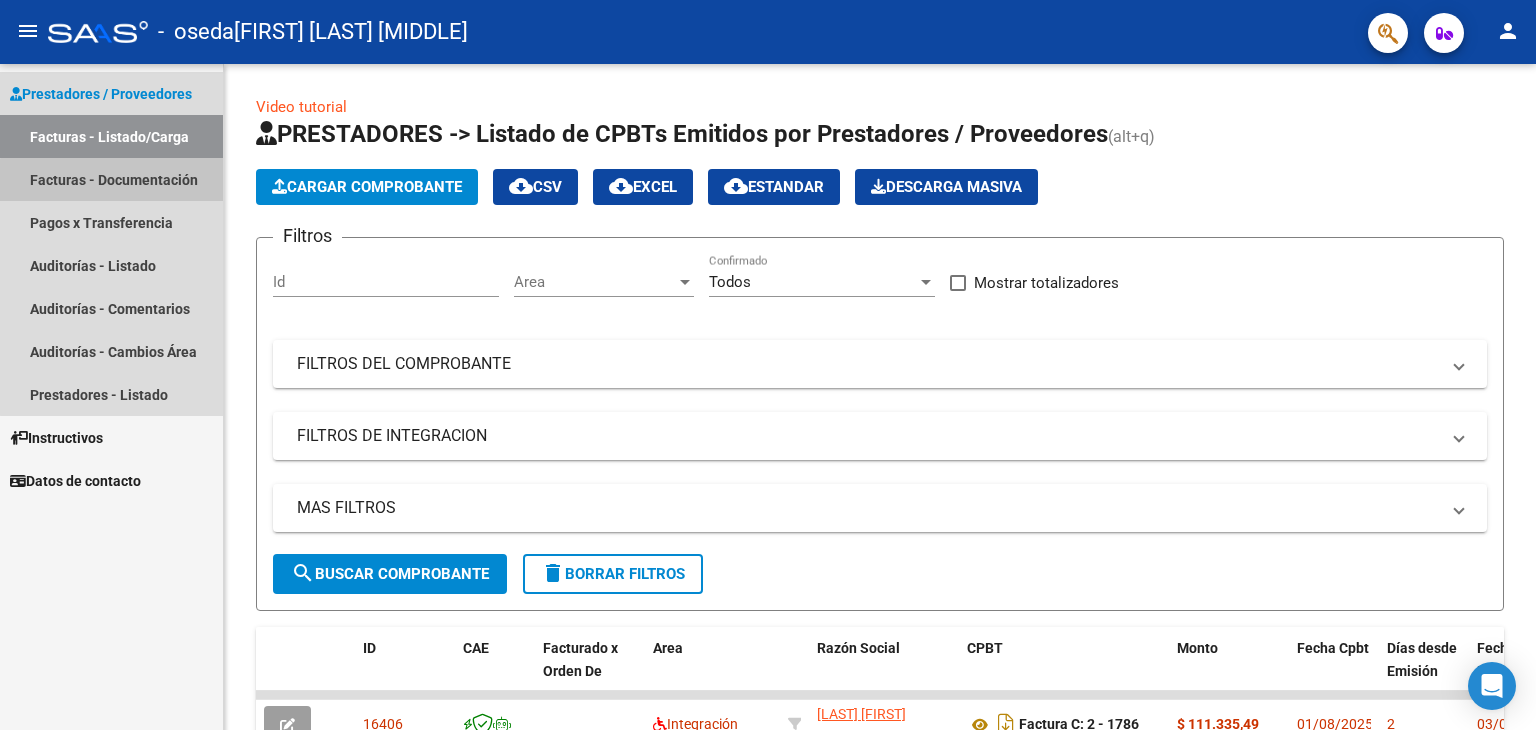 click on "Facturas - Documentación" at bounding box center (111, 179) 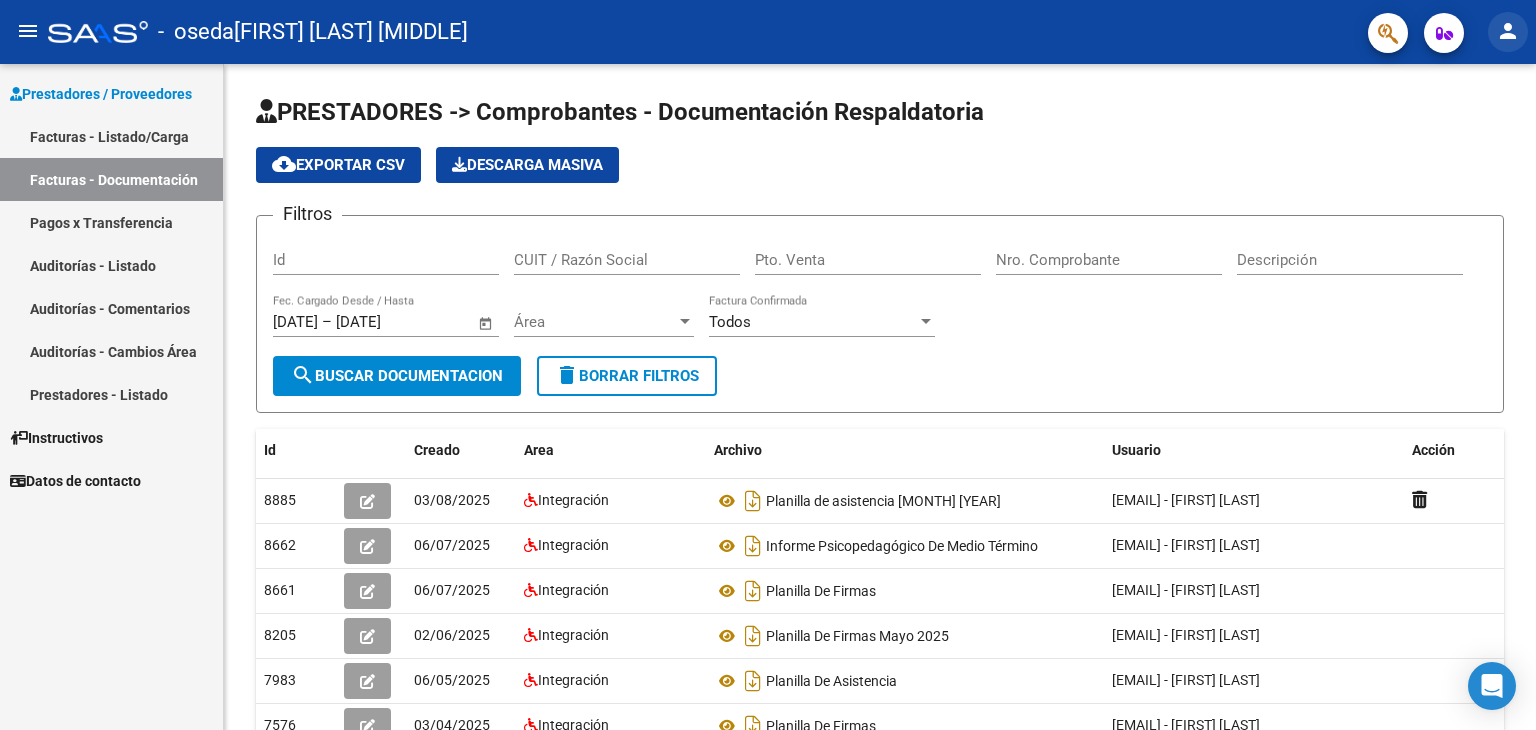 click on "person" 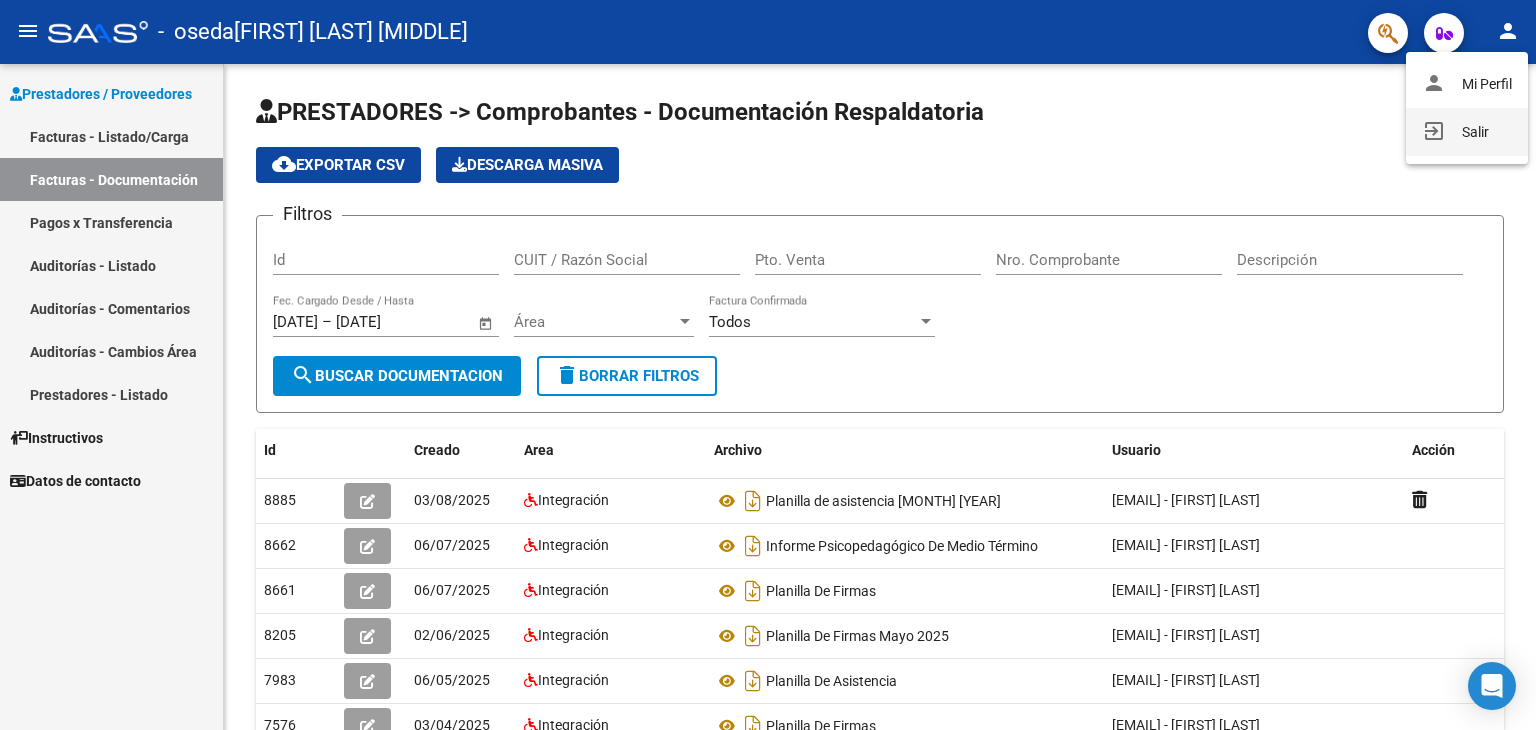 click on "exit_to_app  Salir" at bounding box center [1467, 132] 